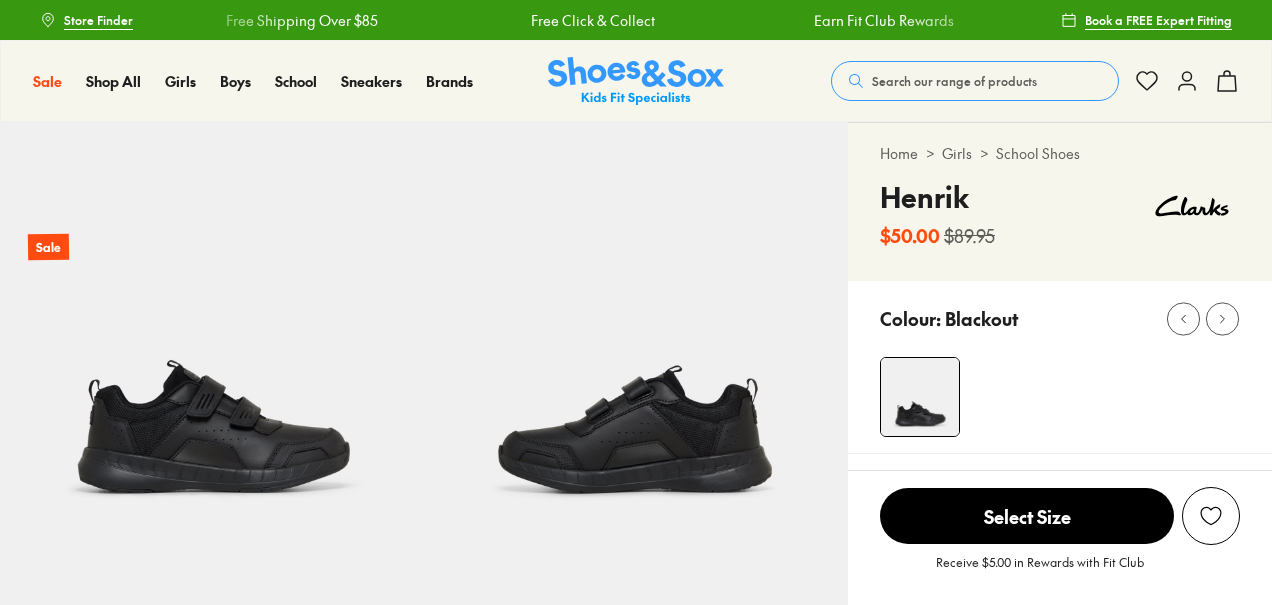 select on "*" 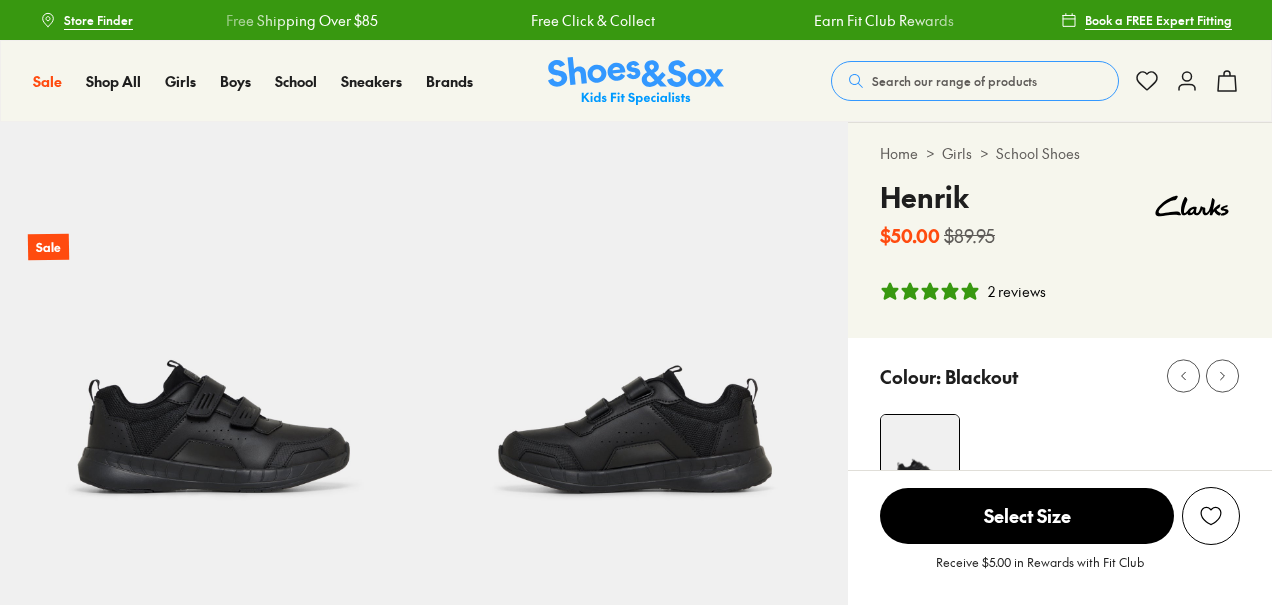 scroll, scrollTop: 0, scrollLeft: 0, axis: both 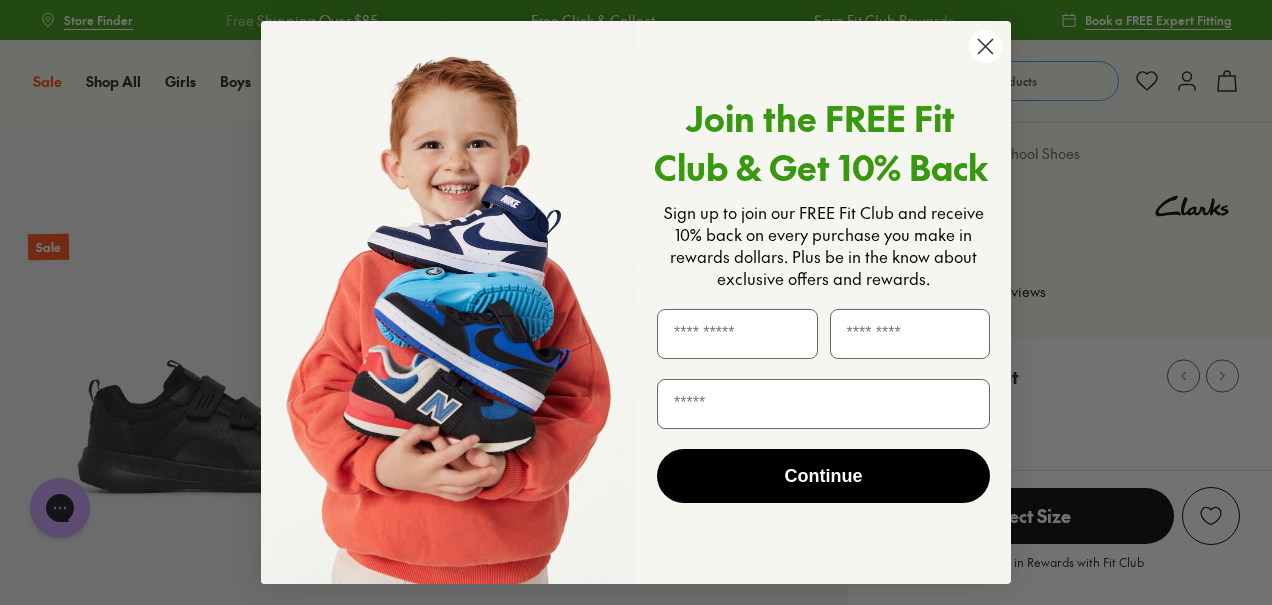 click 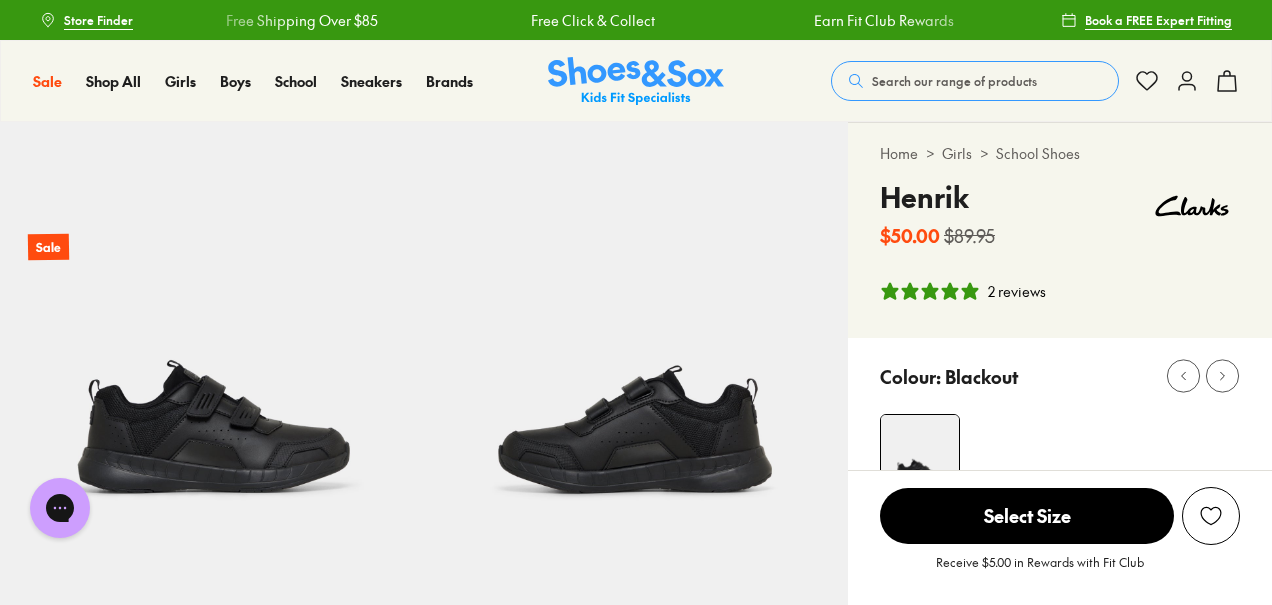 click on "Select Size" at bounding box center [1027, 516] 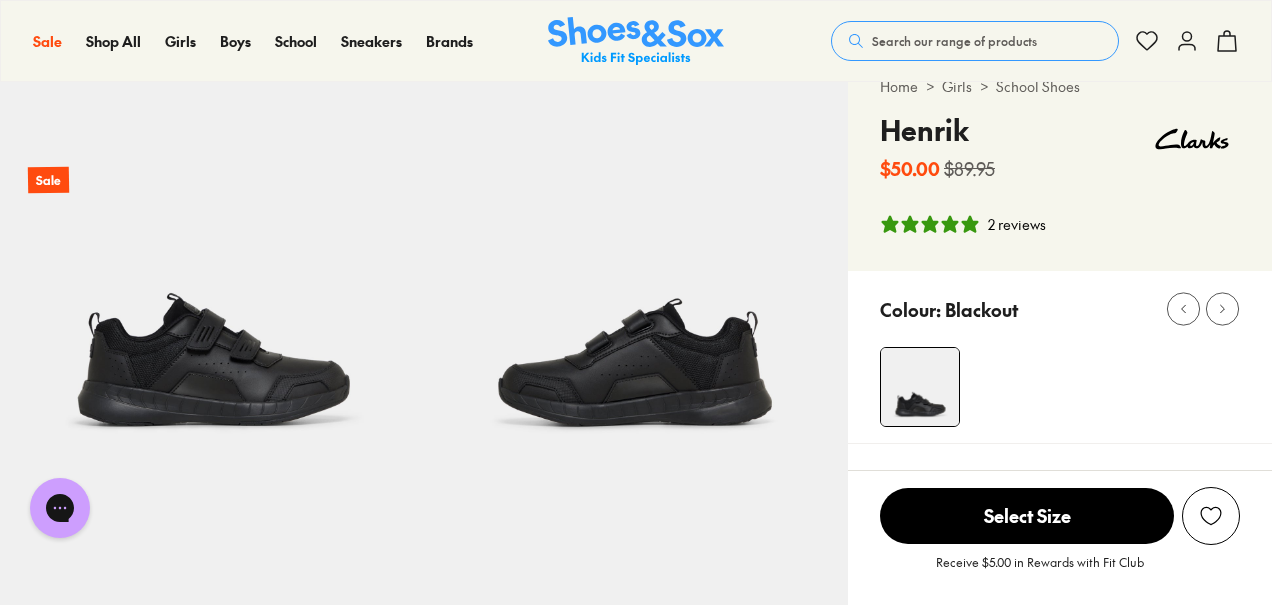 scroll, scrollTop: 190, scrollLeft: 0, axis: vertical 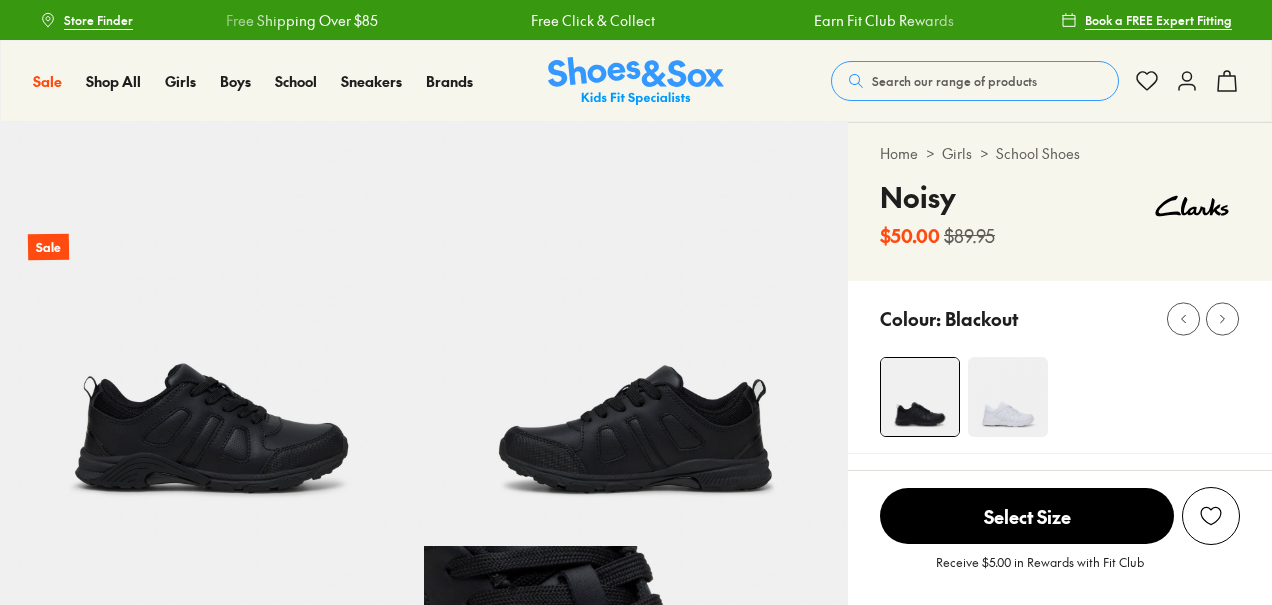 select on "*" 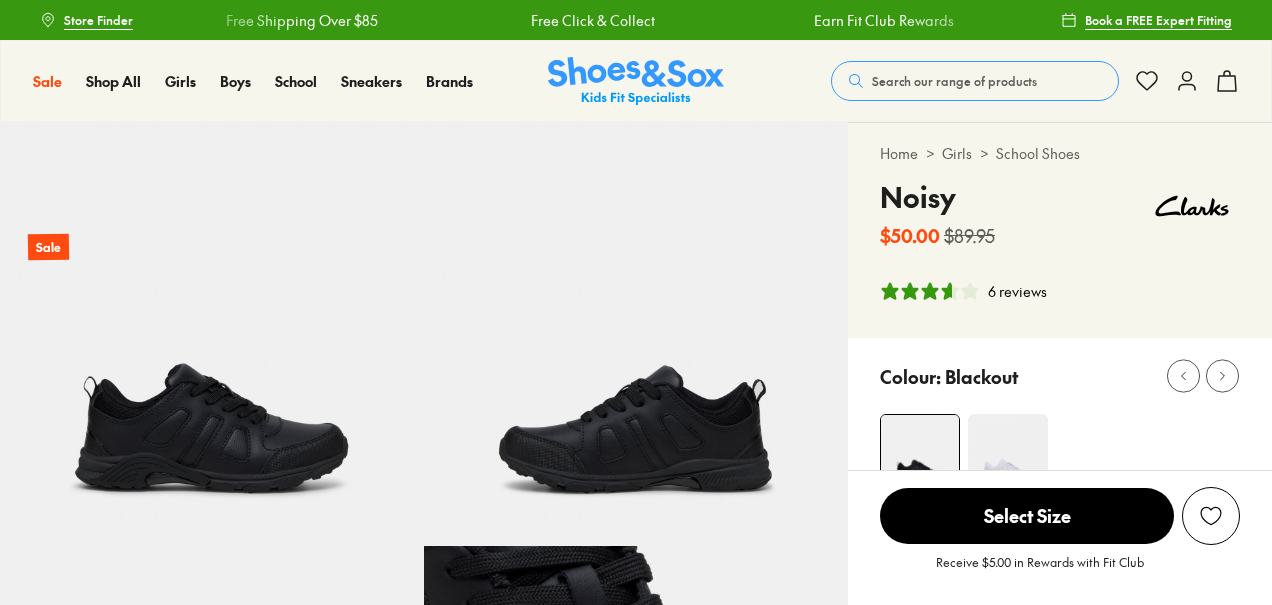 scroll, scrollTop: 0, scrollLeft: 0, axis: both 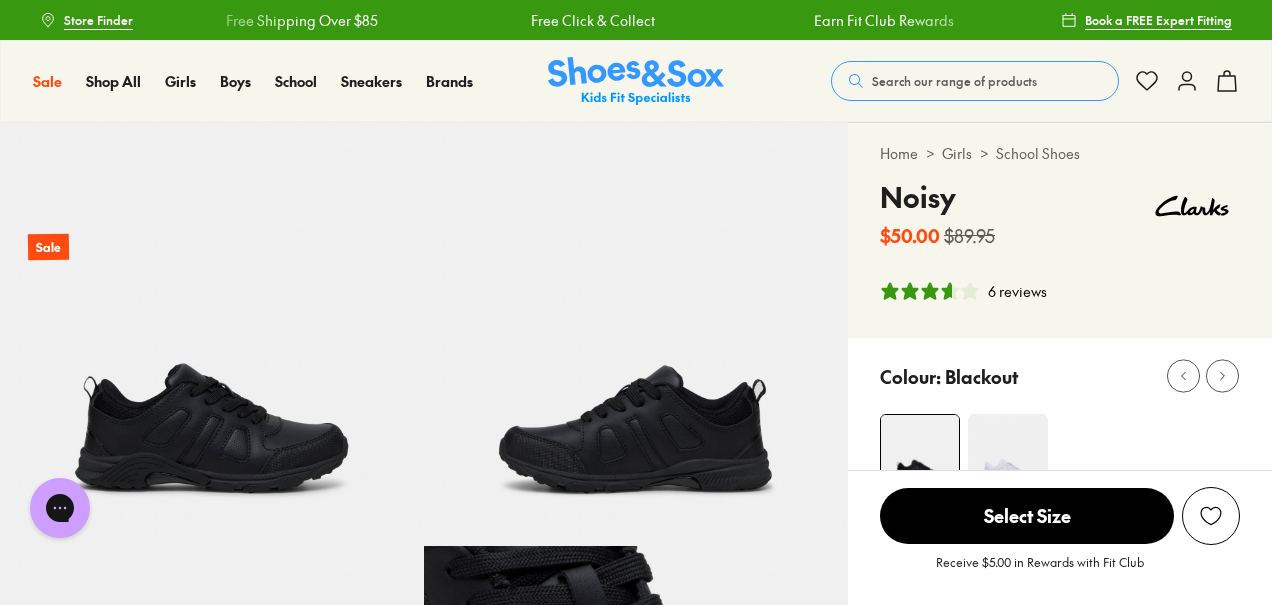 click on "Select Size" at bounding box center [1027, 516] 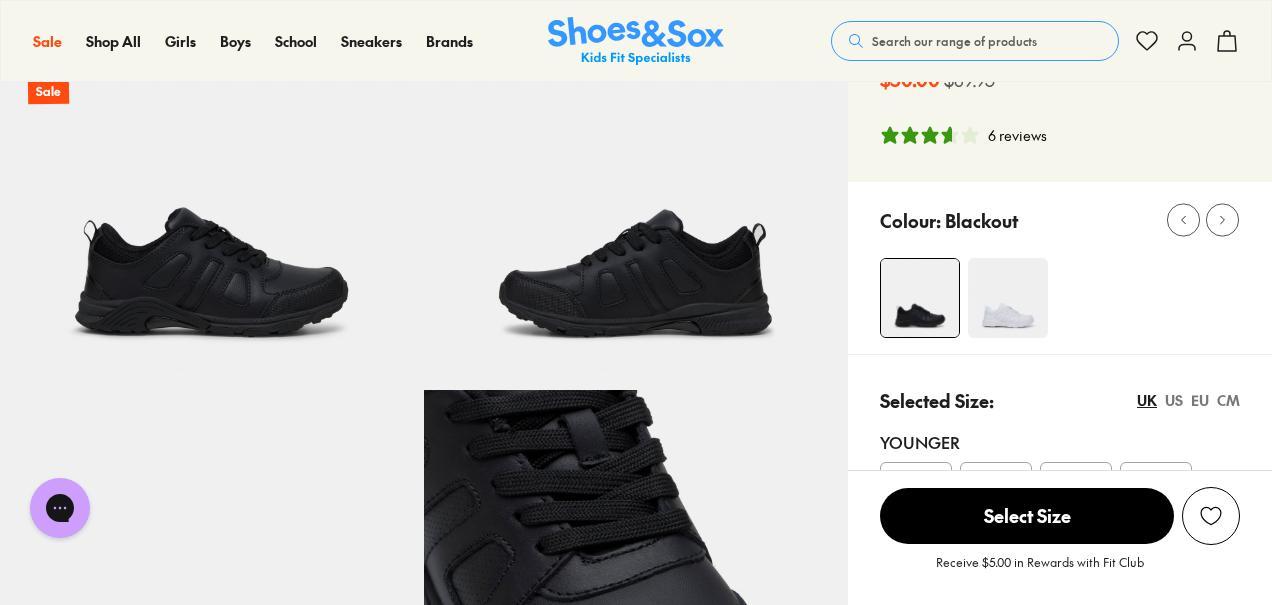 scroll, scrollTop: 190, scrollLeft: 0, axis: vertical 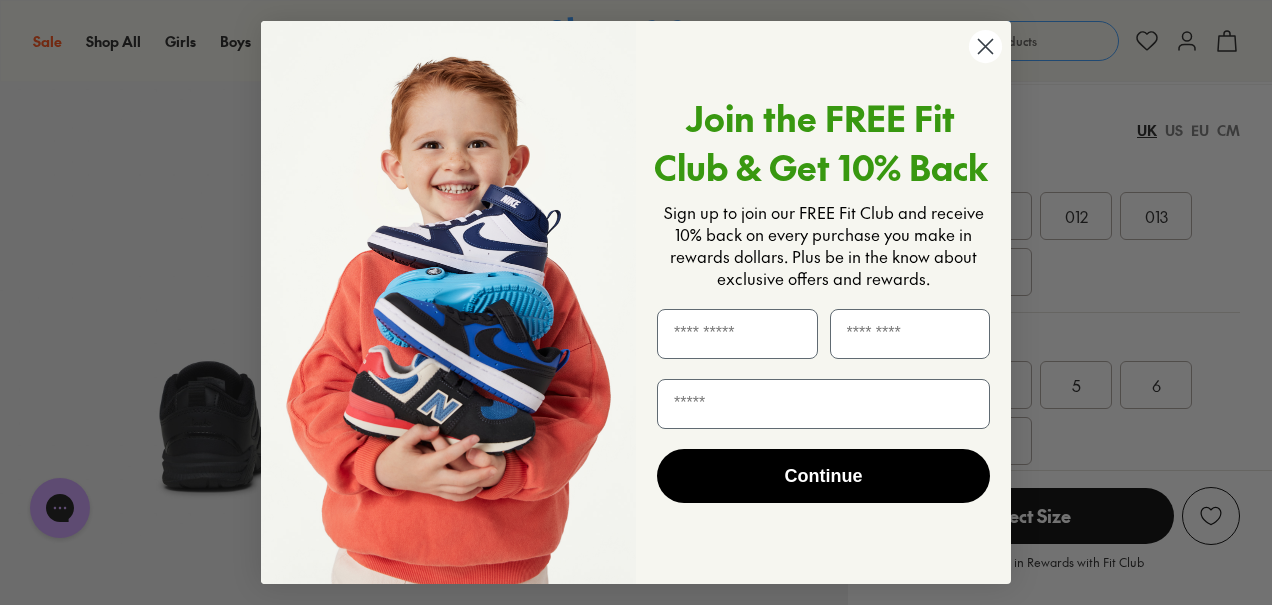 click 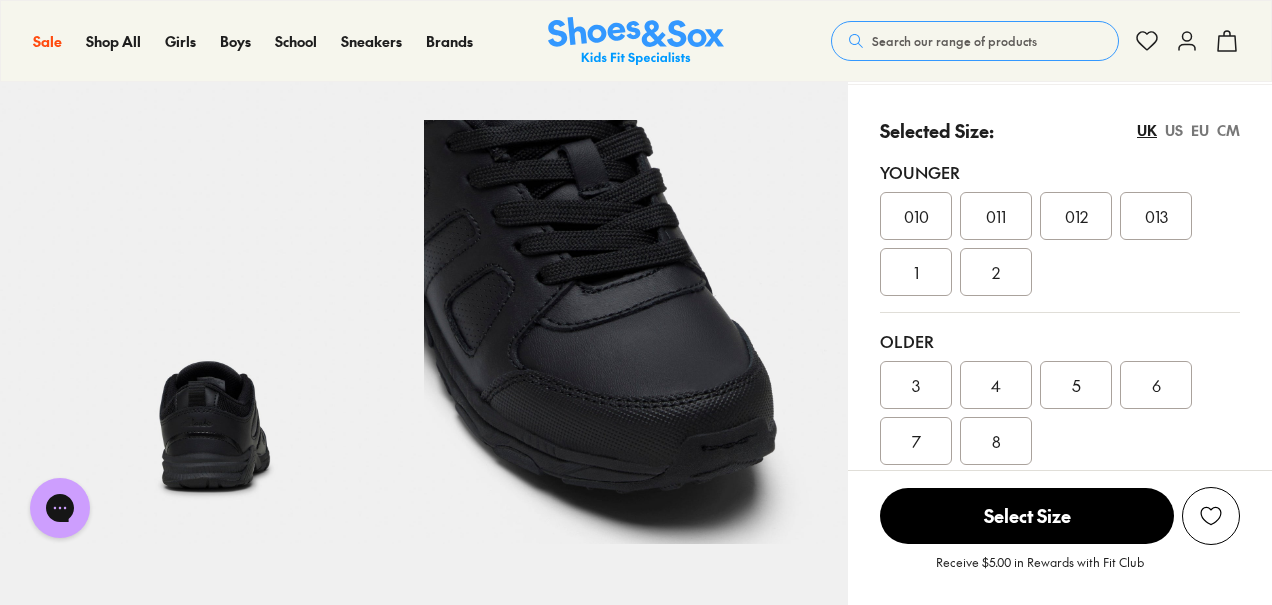 click on "4" at bounding box center [996, 385] 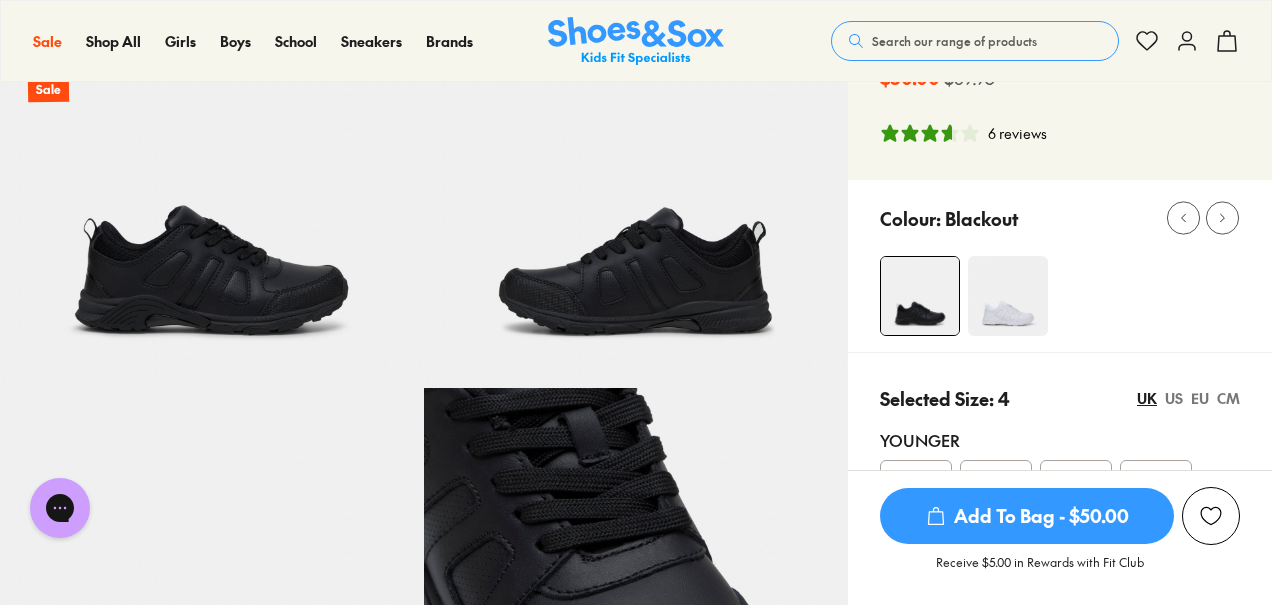 scroll, scrollTop: 142, scrollLeft: 0, axis: vertical 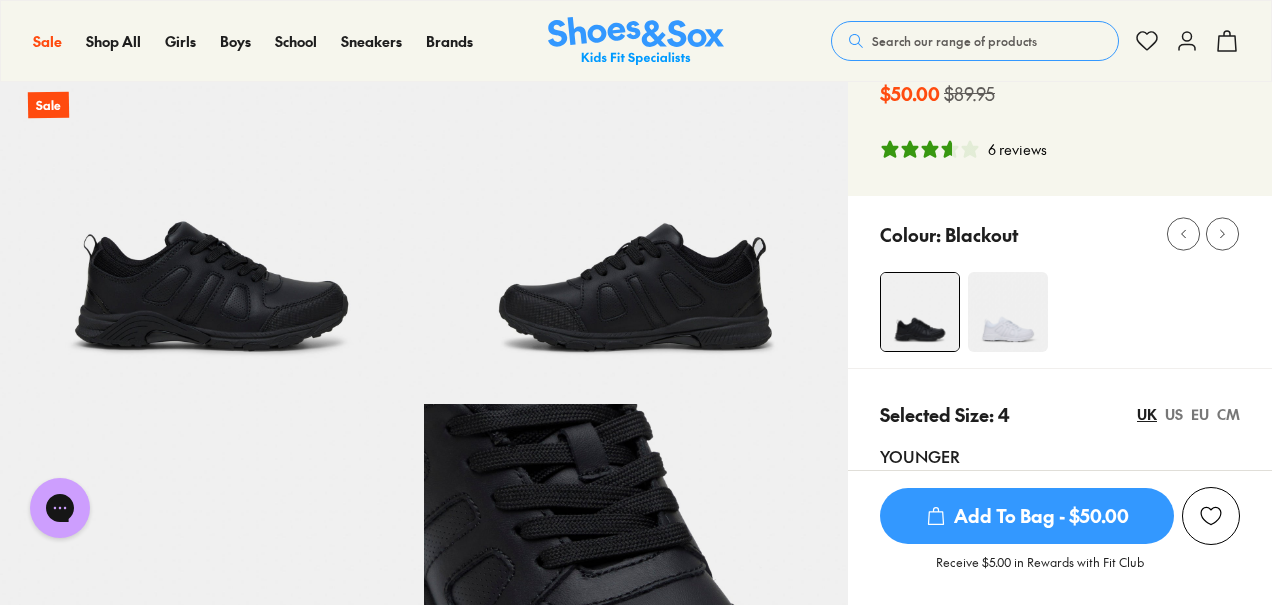 click 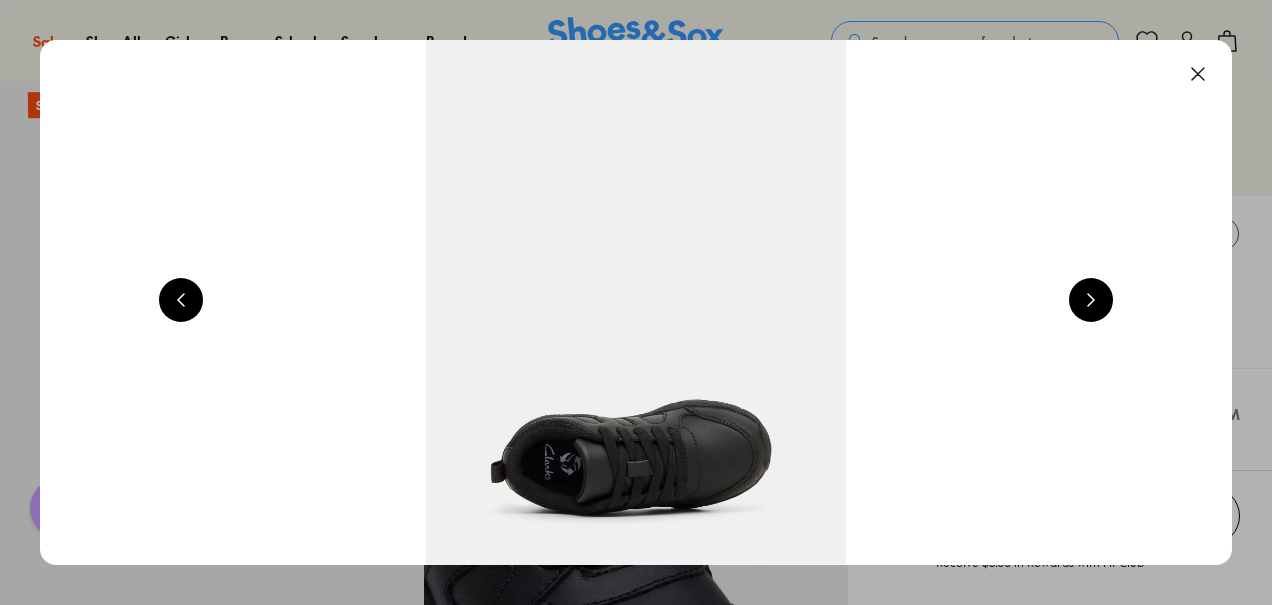 scroll, scrollTop: 0, scrollLeft: 2400, axis: horizontal 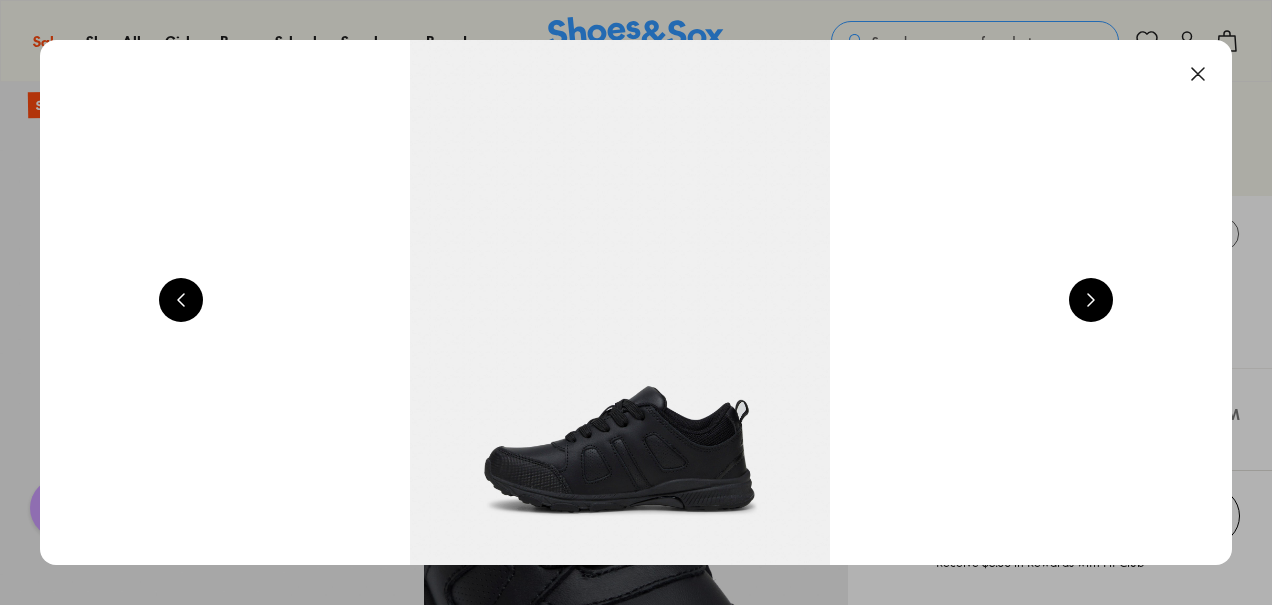 click at bounding box center (1091, 300) 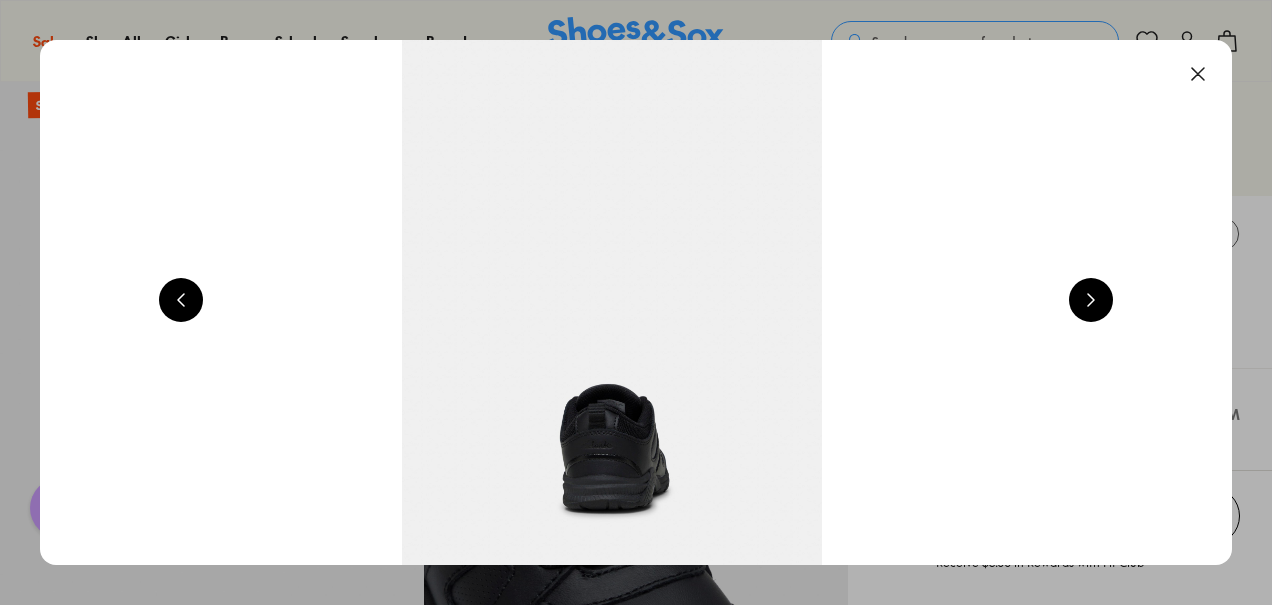 click at bounding box center [1091, 300] 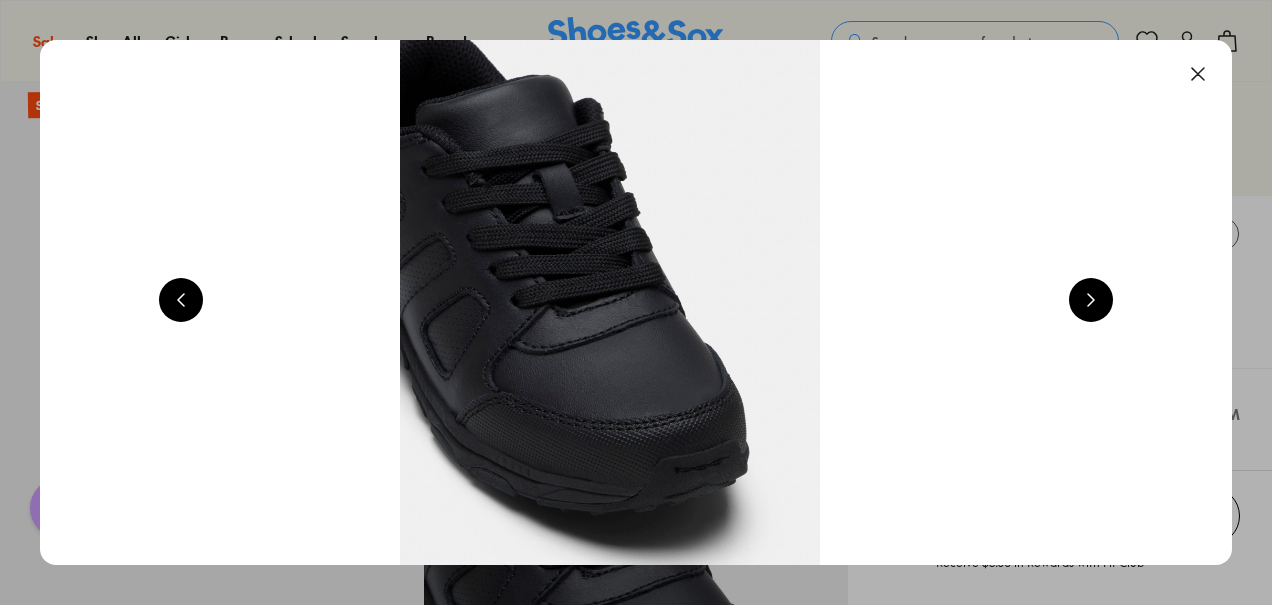 scroll, scrollTop: 0, scrollLeft: 4800, axis: horizontal 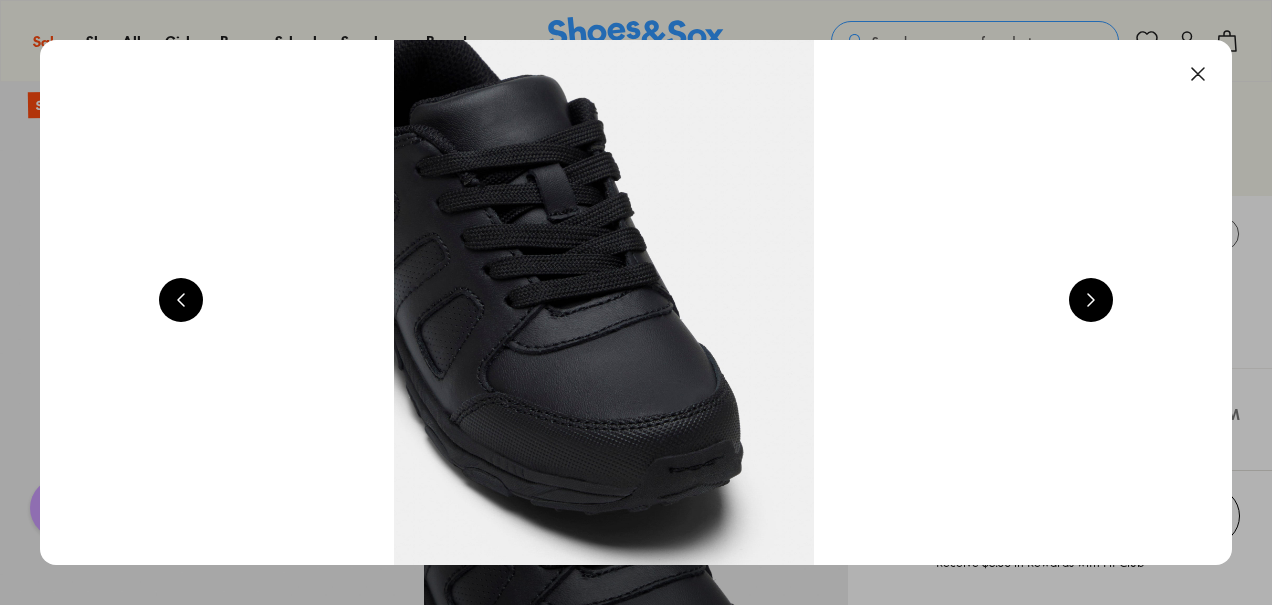 click at bounding box center [1198, 74] 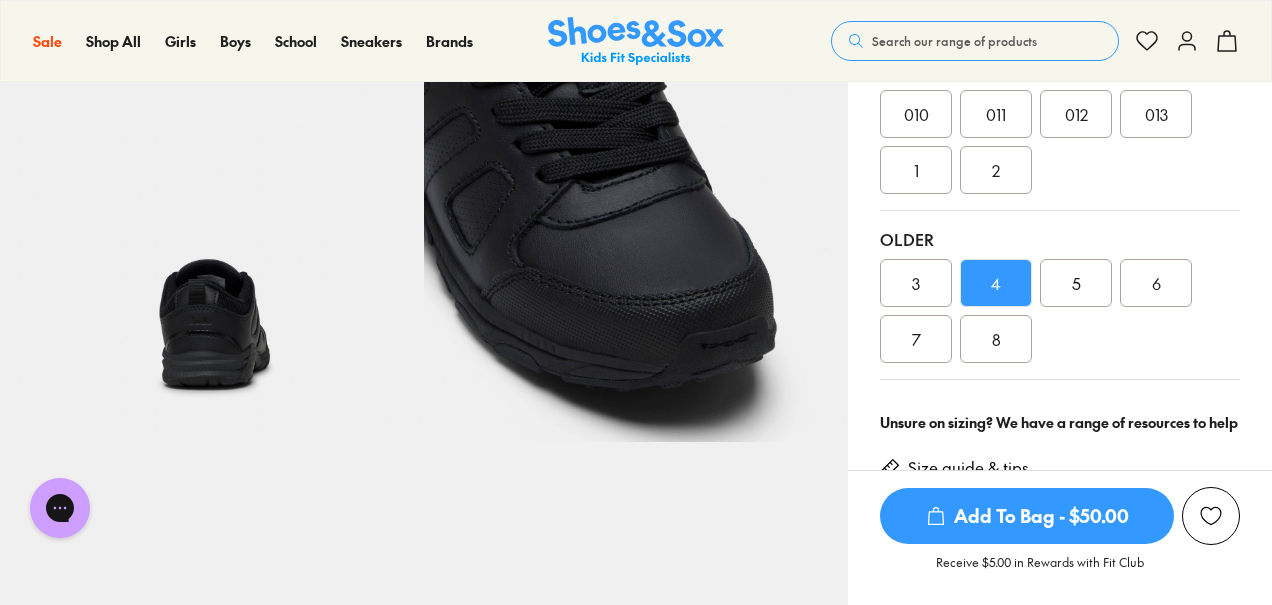 scroll, scrollTop: 568, scrollLeft: 0, axis: vertical 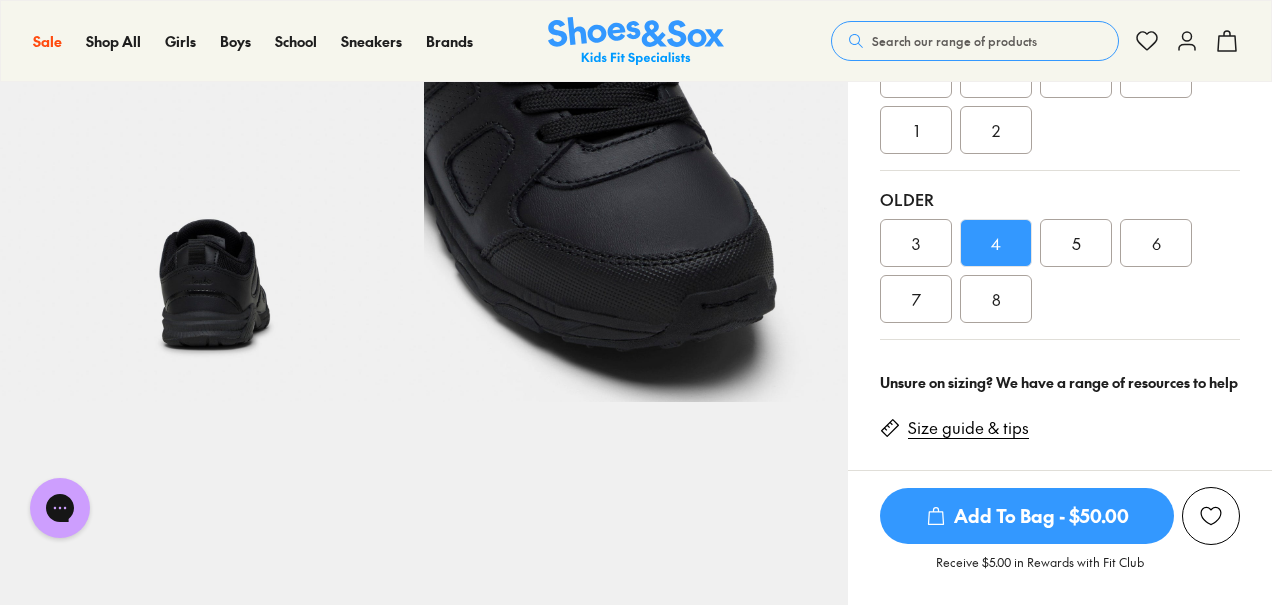 click on "5" at bounding box center (1076, 243) 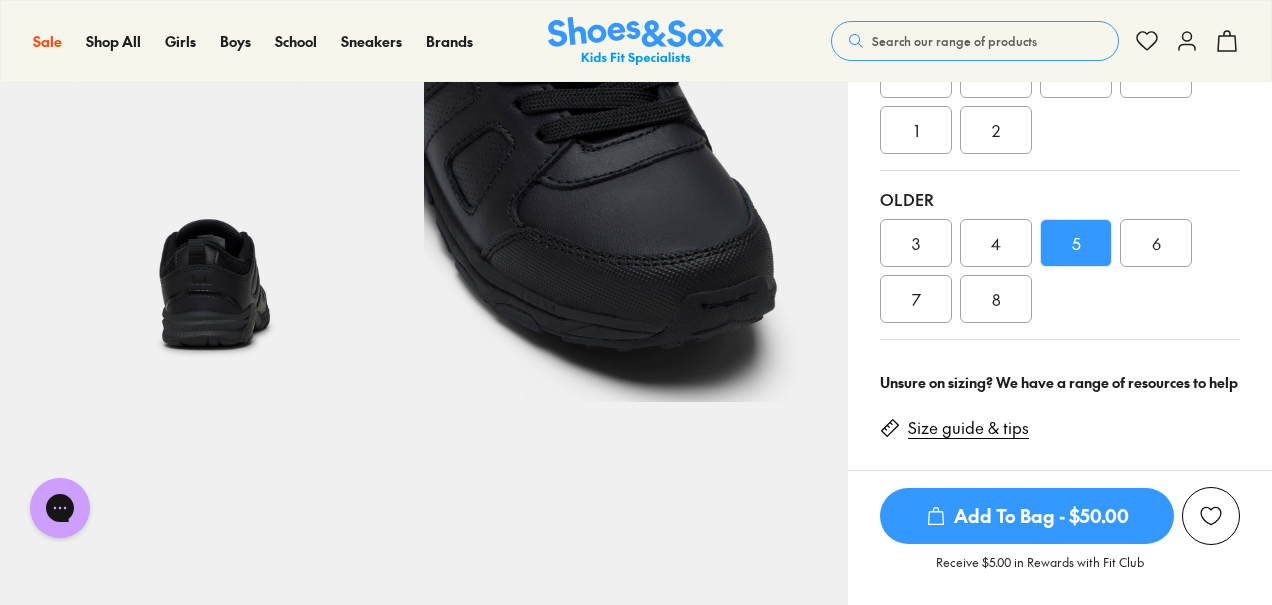 click on "5" at bounding box center (1076, 243) 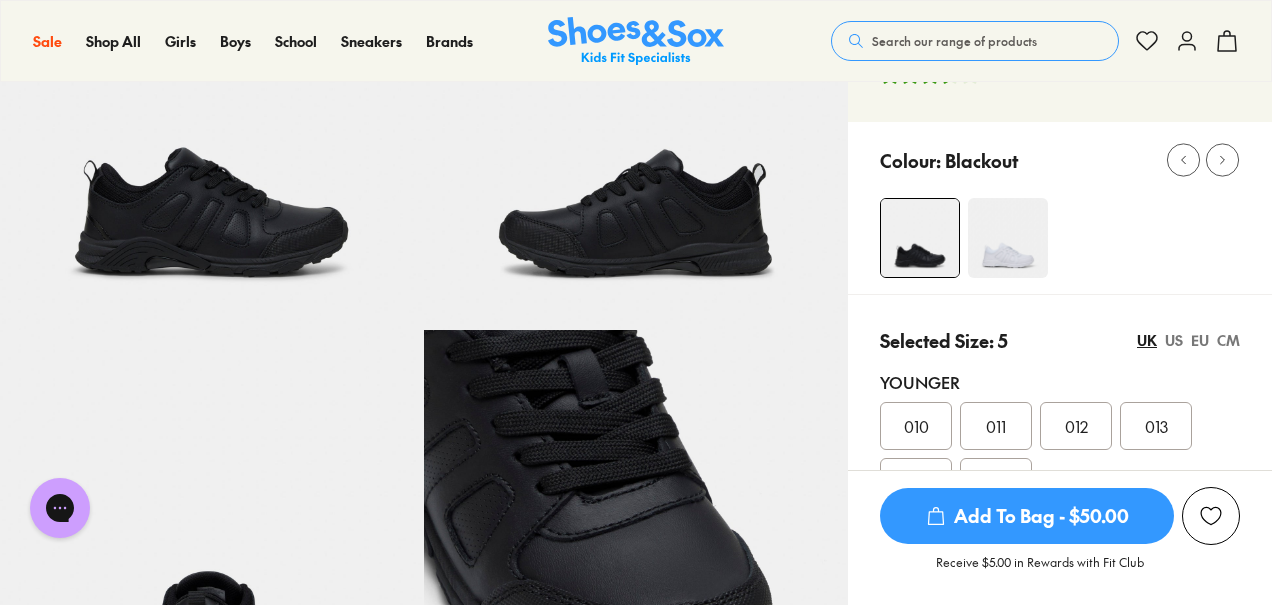 scroll, scrollTop: 227, scrollLeft: 0, axis: vertical 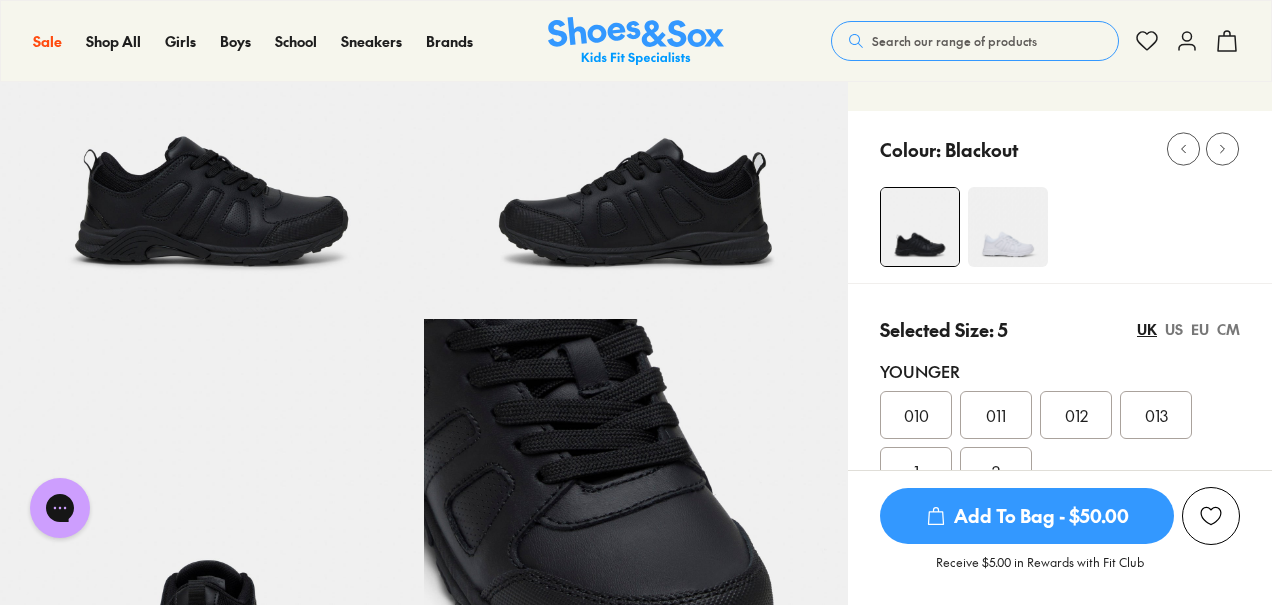 click on "US" at bounding box center (1174, 329) 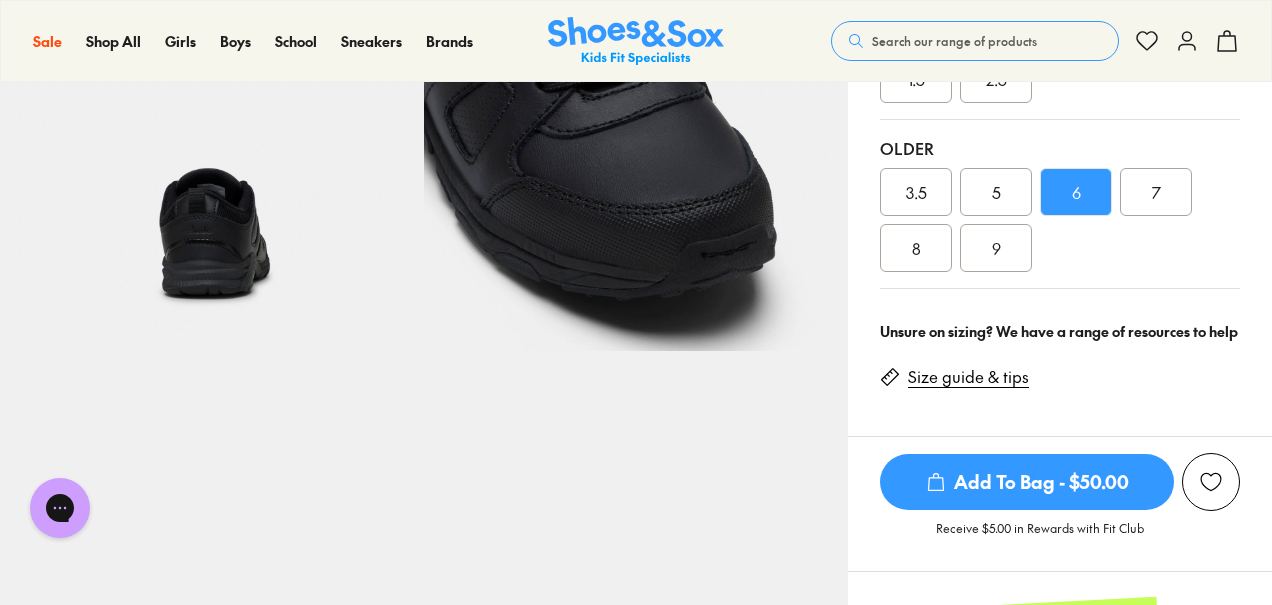 scroll, scrollTop: 636, scrollLeft: 0, axis: vertical 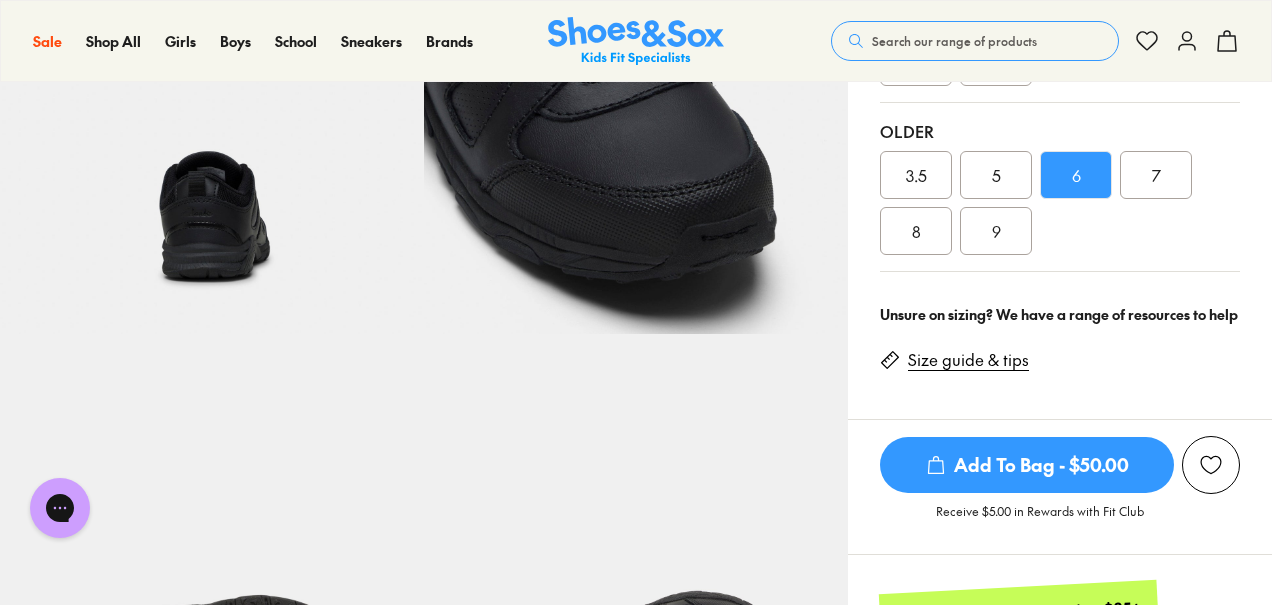 click on "5" at bounding box center [996, 175] 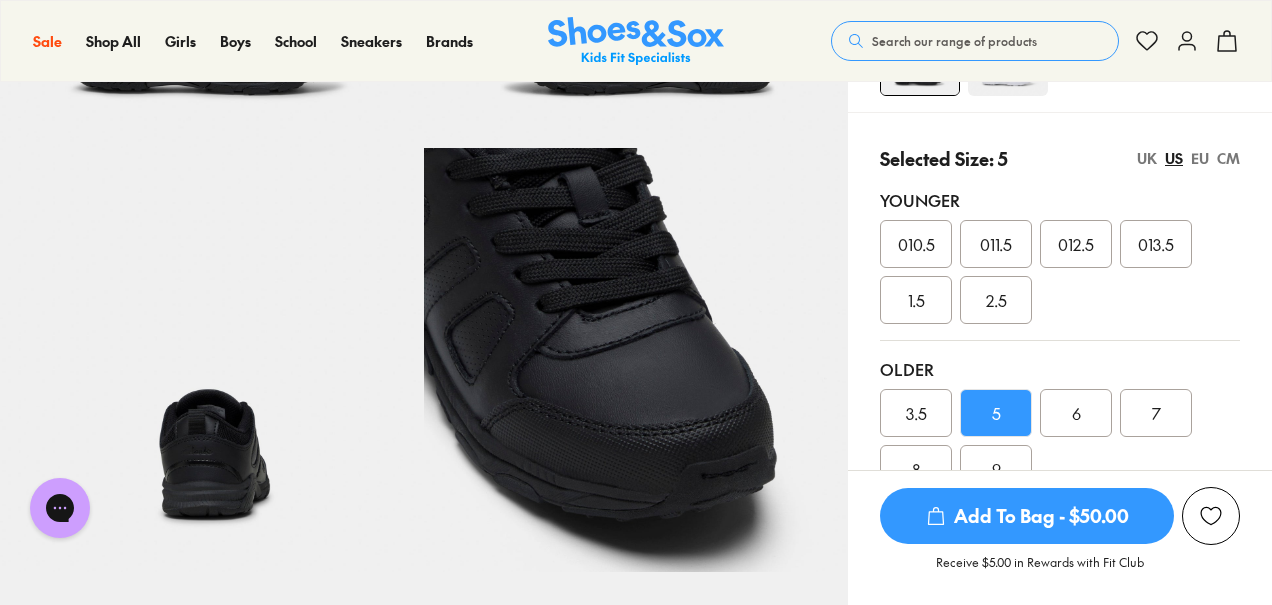 scroll, scrollTop: 369, scrollLeft: 0, axis: vertical 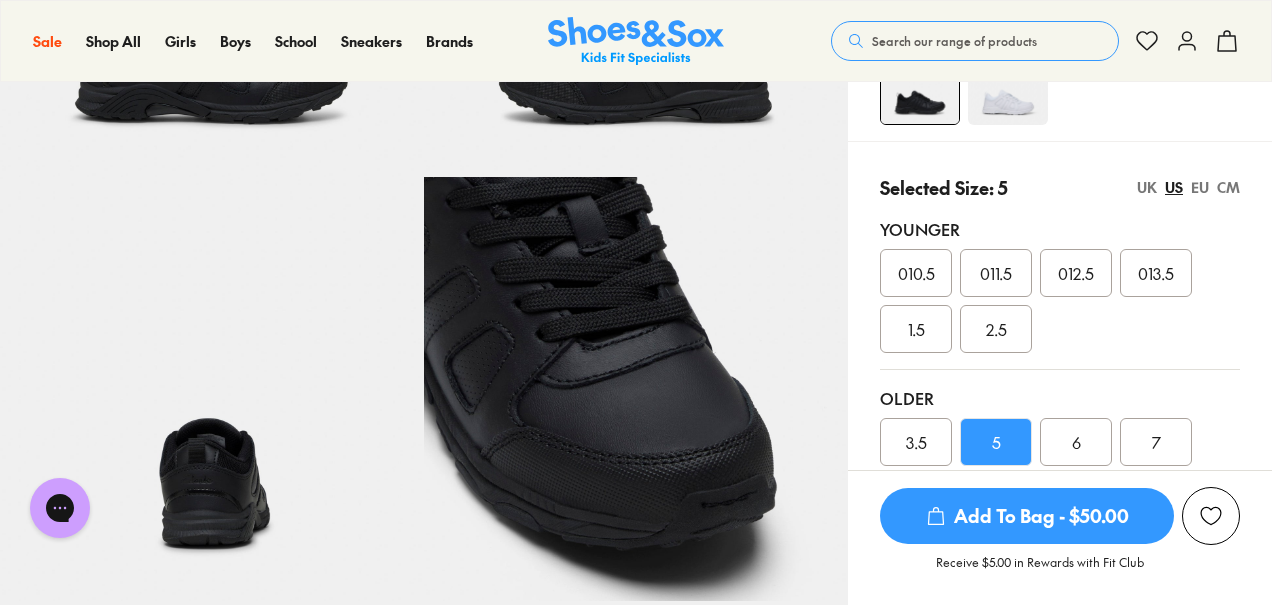 click on "UK" at bounding box center [1147, 187] 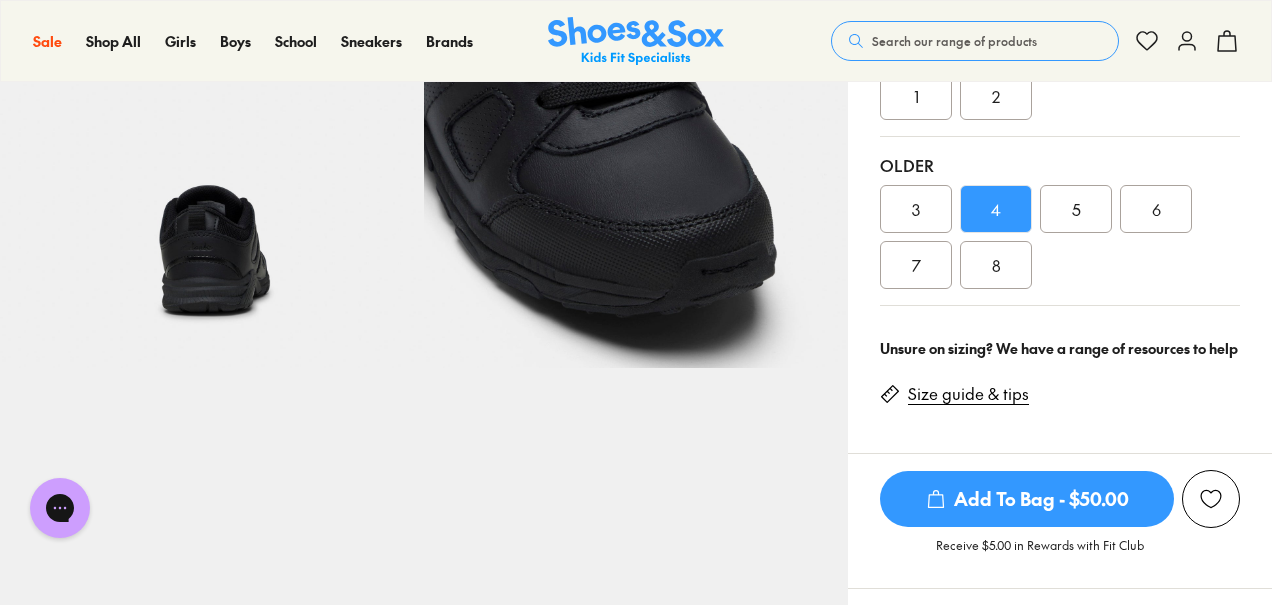 scroll, scrollTop: 608, scrollLeft: 0, axis: vertical 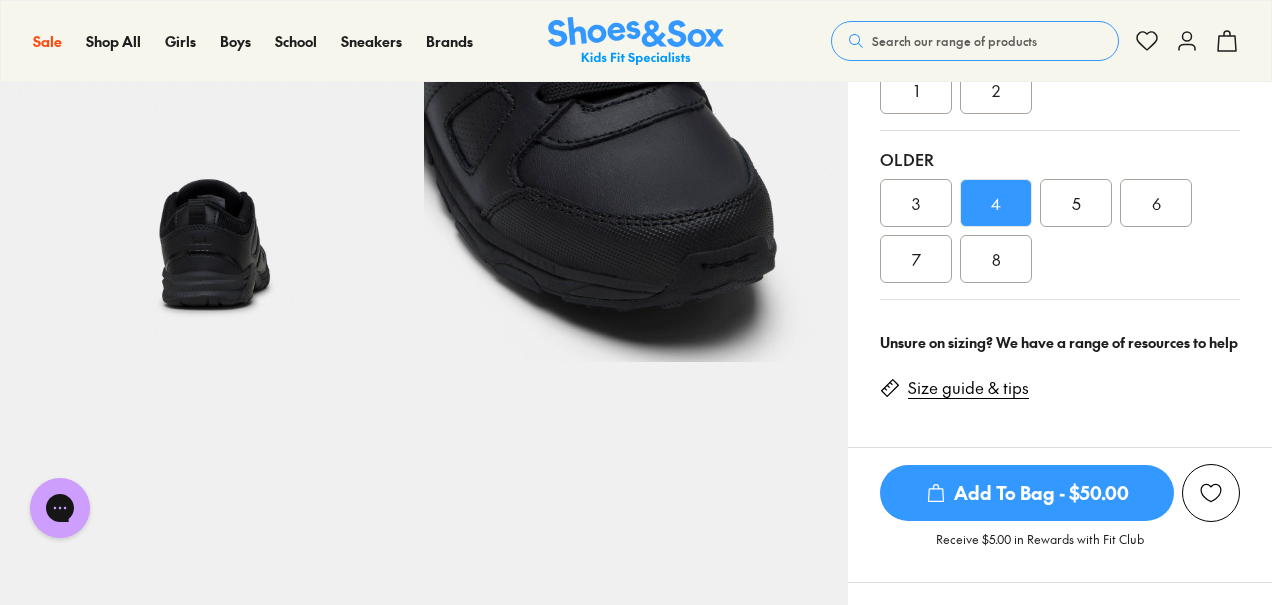 click on "5" at bounding box center [1076, 203] 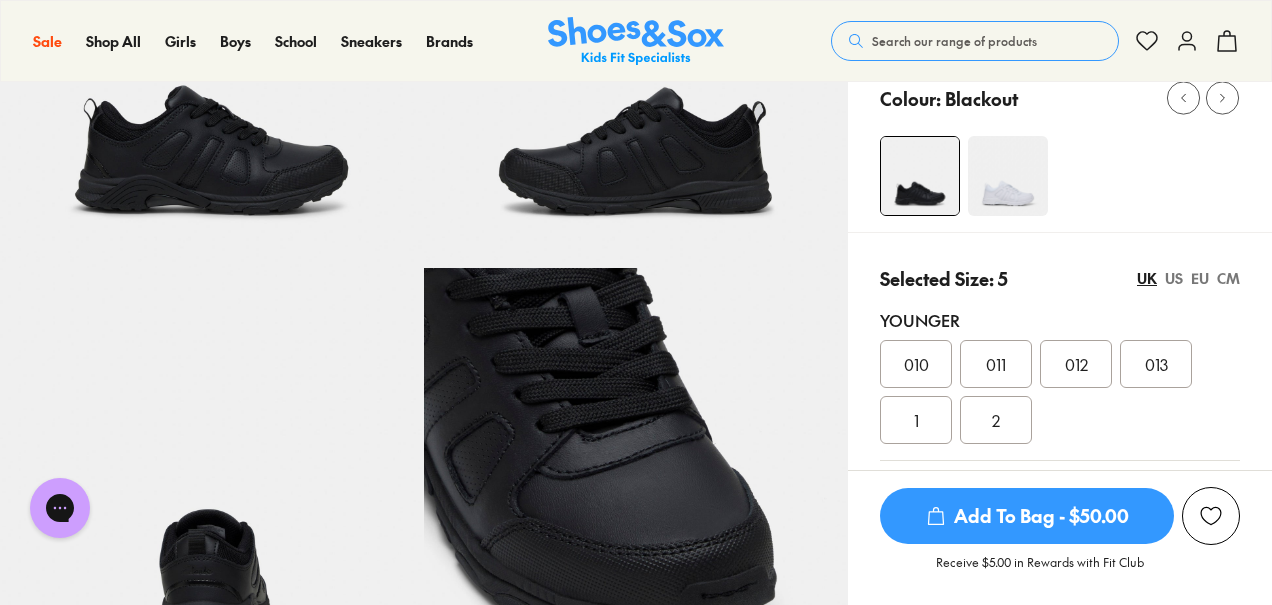 scroll, scrollTop: 272, scrollLeft: 0, axis: vertical 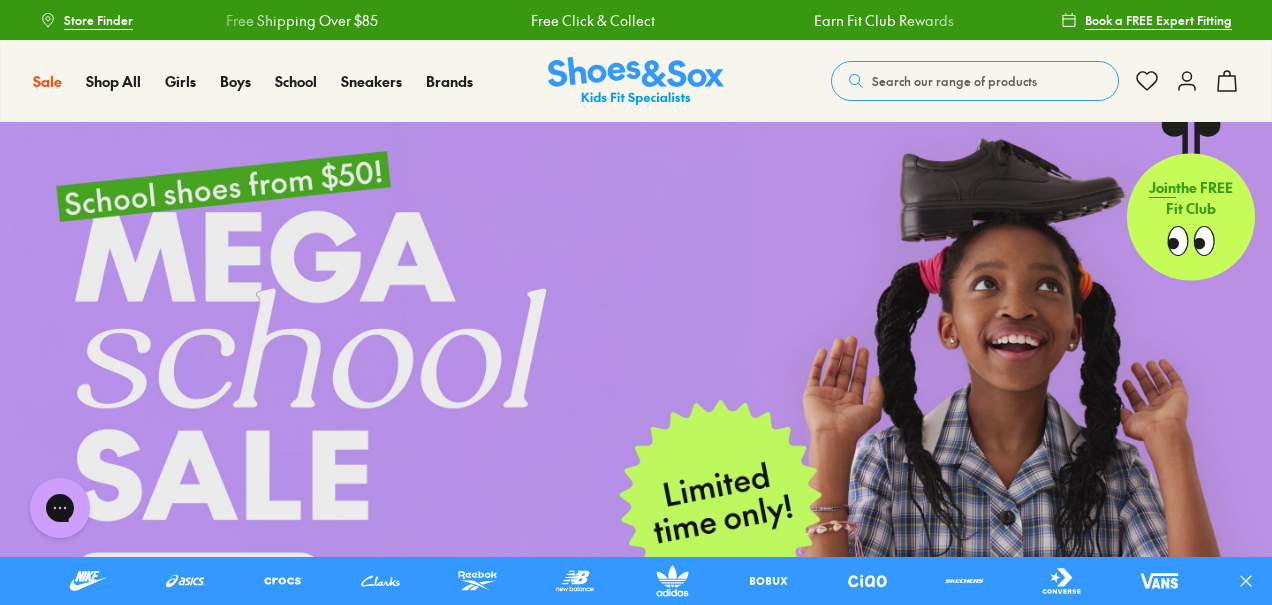 click at bounding box center (636, 400) 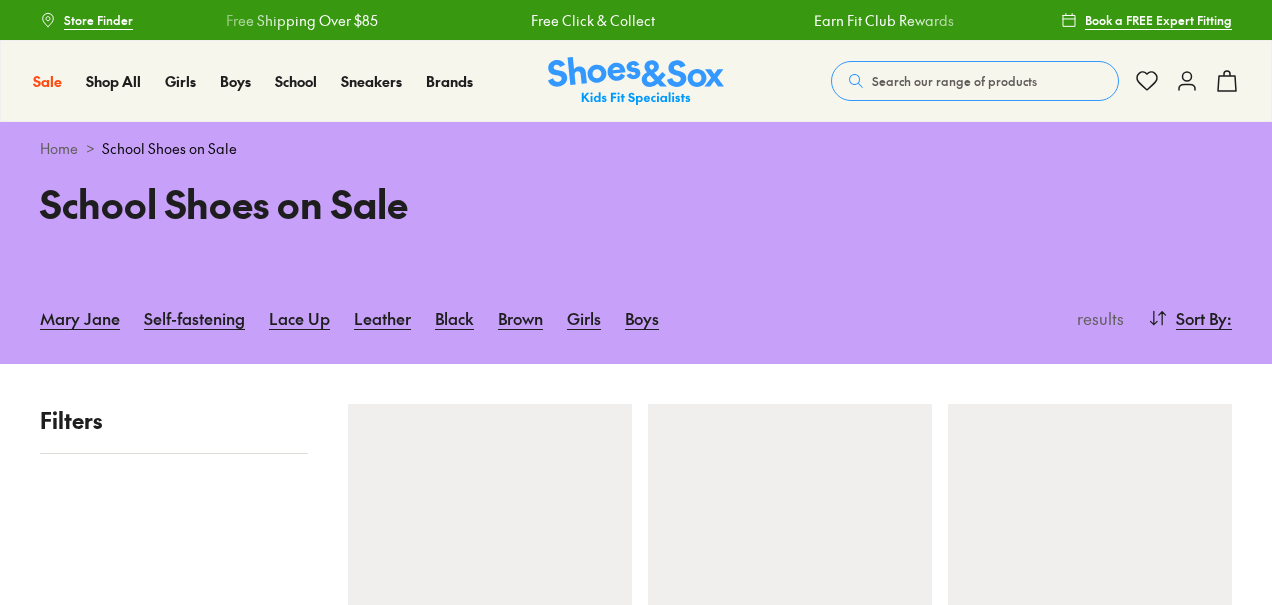scroll, scrollTop: 0, scrollLeft: 0, axis: both 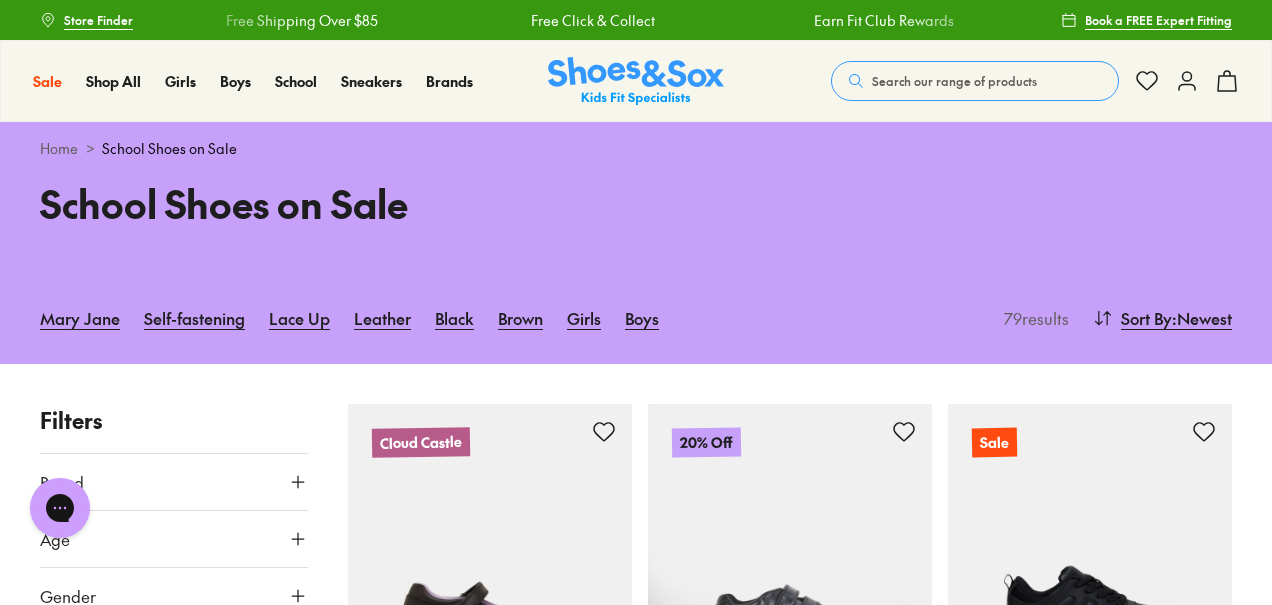 drag, startPoint x: 1279, startPoint y: 40, endPoint x: 1279, endPoint y: 58, distance: 18 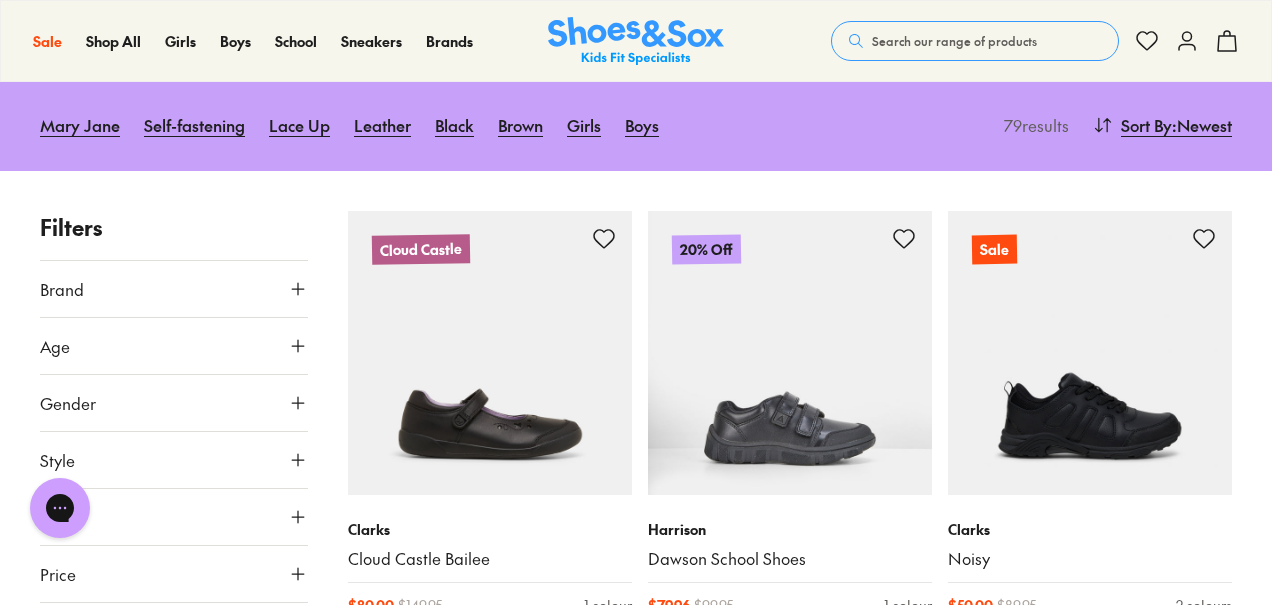 type on "***" 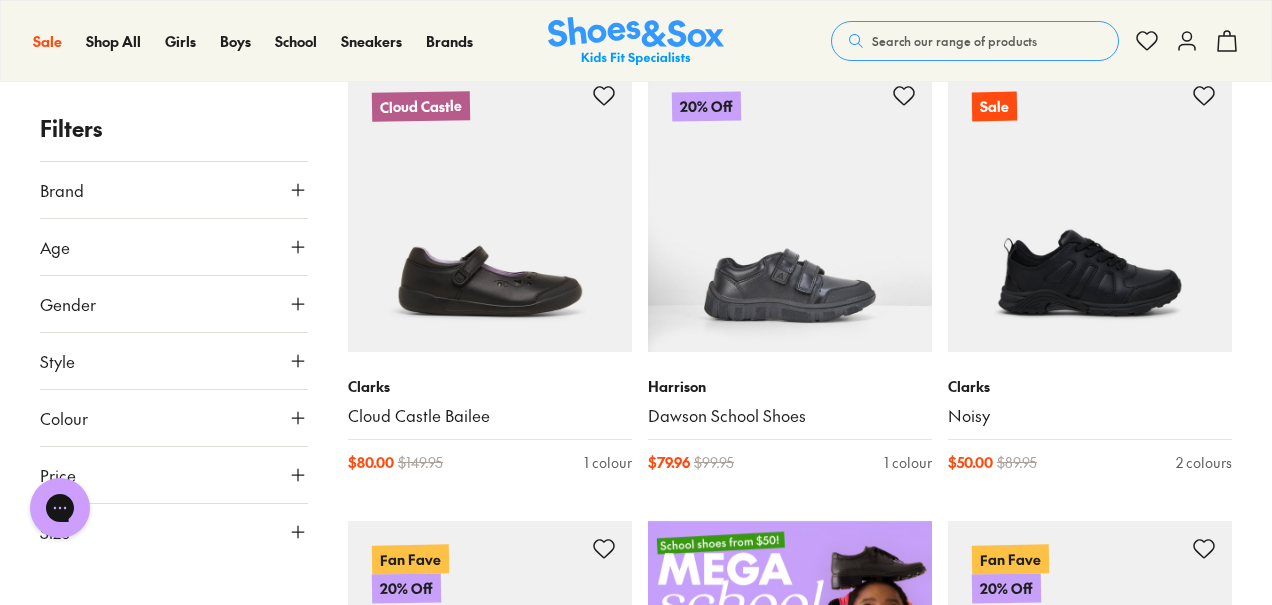 scroll, scrollTop: 344, scrollLeft: 0, axis: vertical 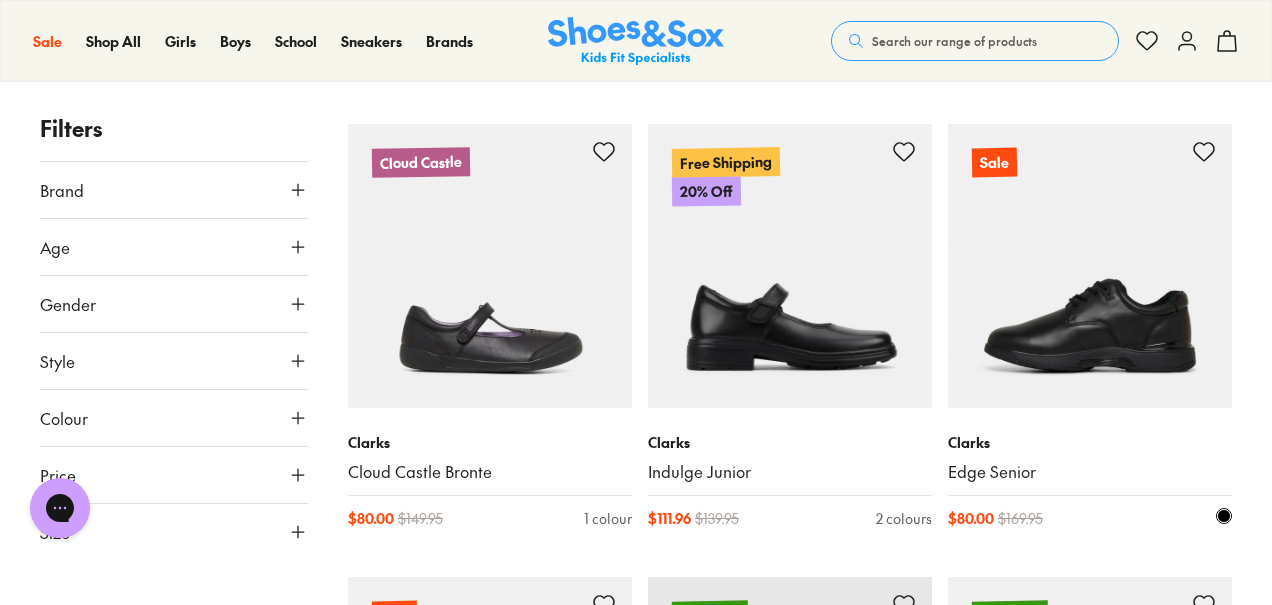click at bounding box center [1090, 266] 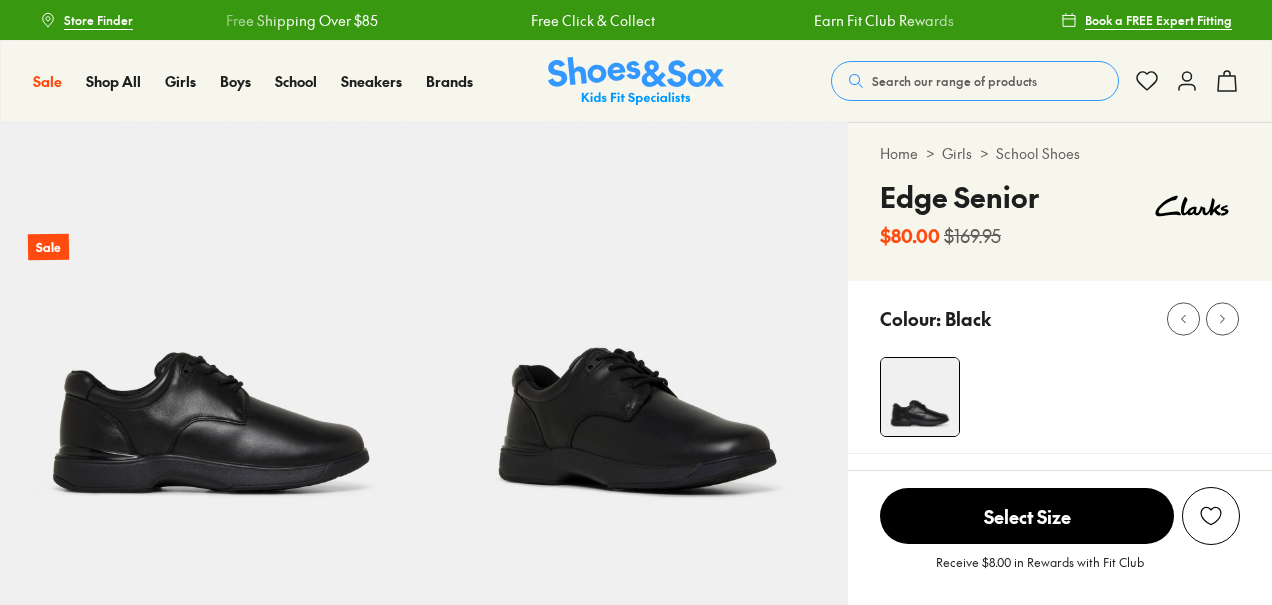 scroll, scrollTop: 0, scrollLeft: 0, axis: both 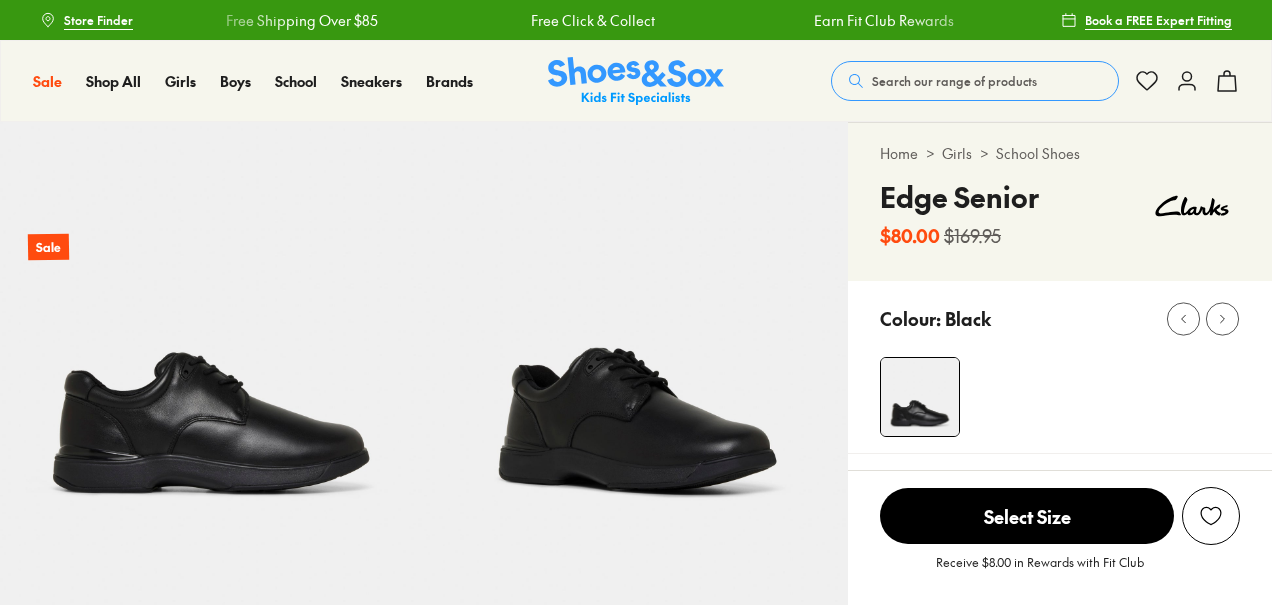 select on "*" 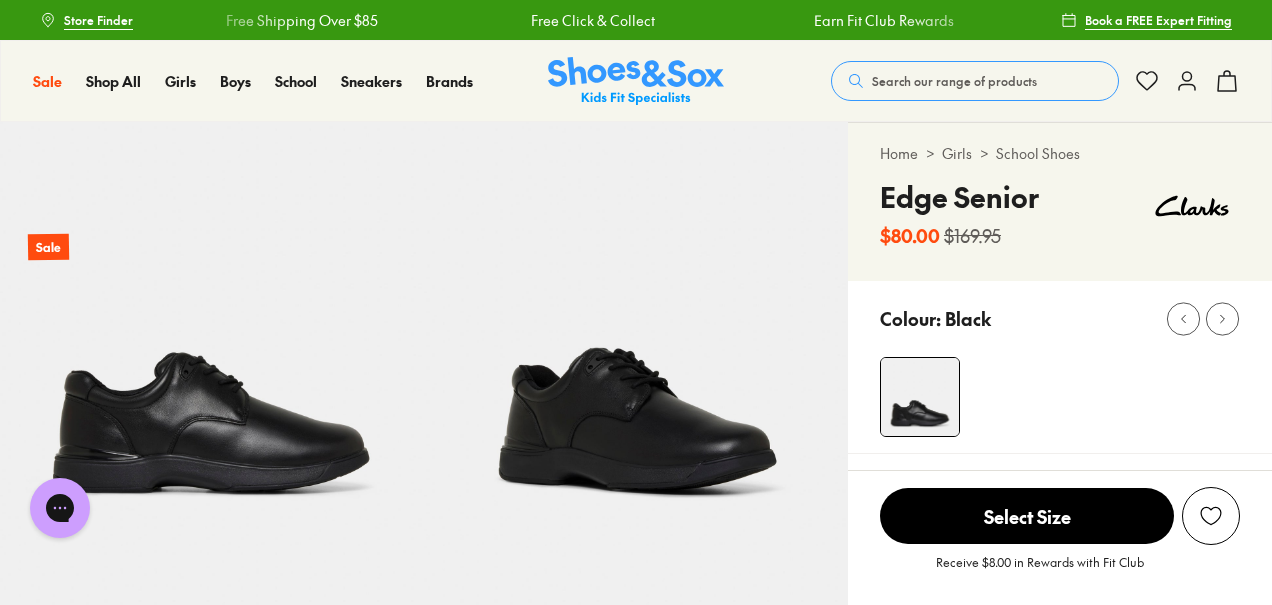 scroll, scrollTop: 0, scrollLeft: 0, axis: both 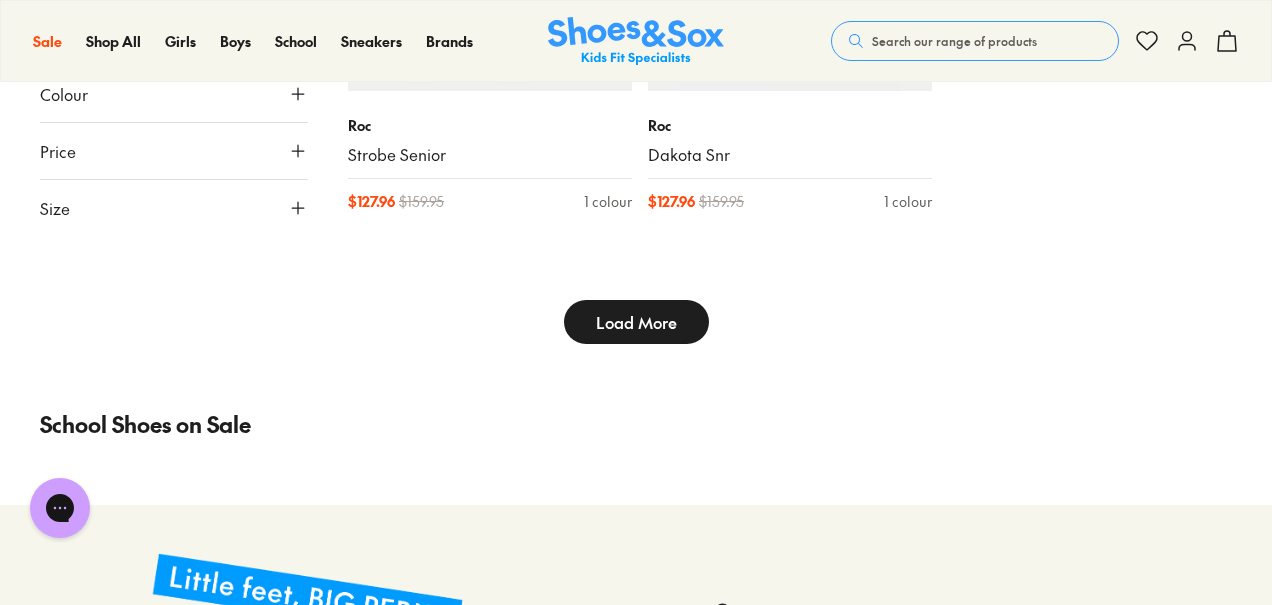 type on "***" 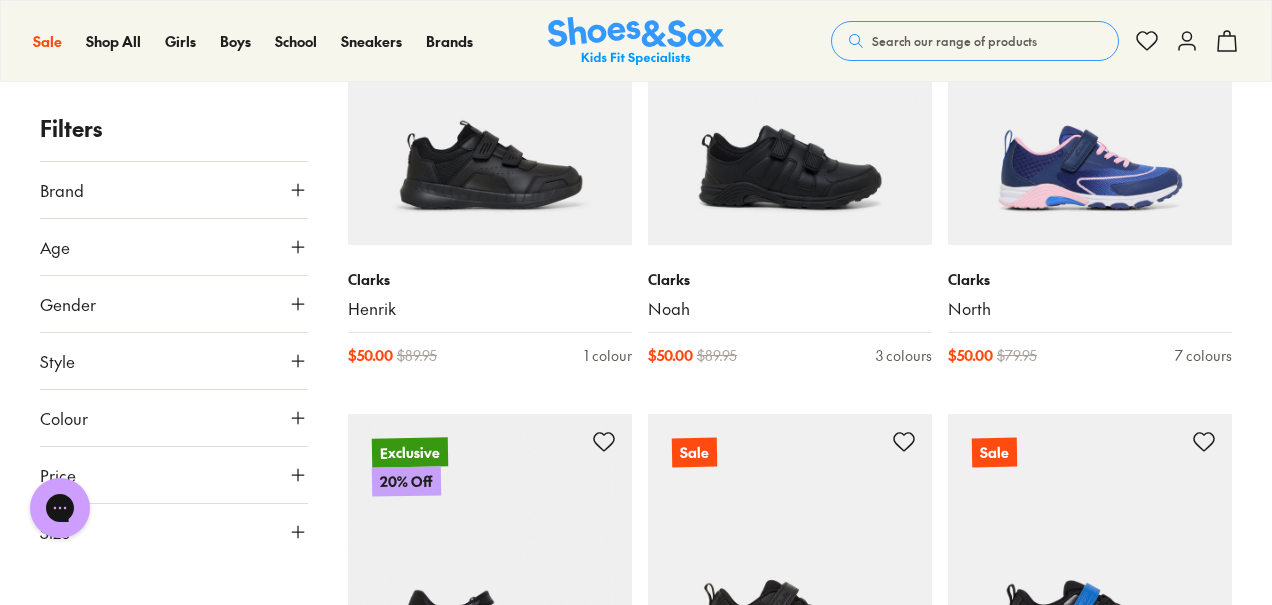 scroll, scrollTop: 8168, scrollLeft: 0, axis: vertical 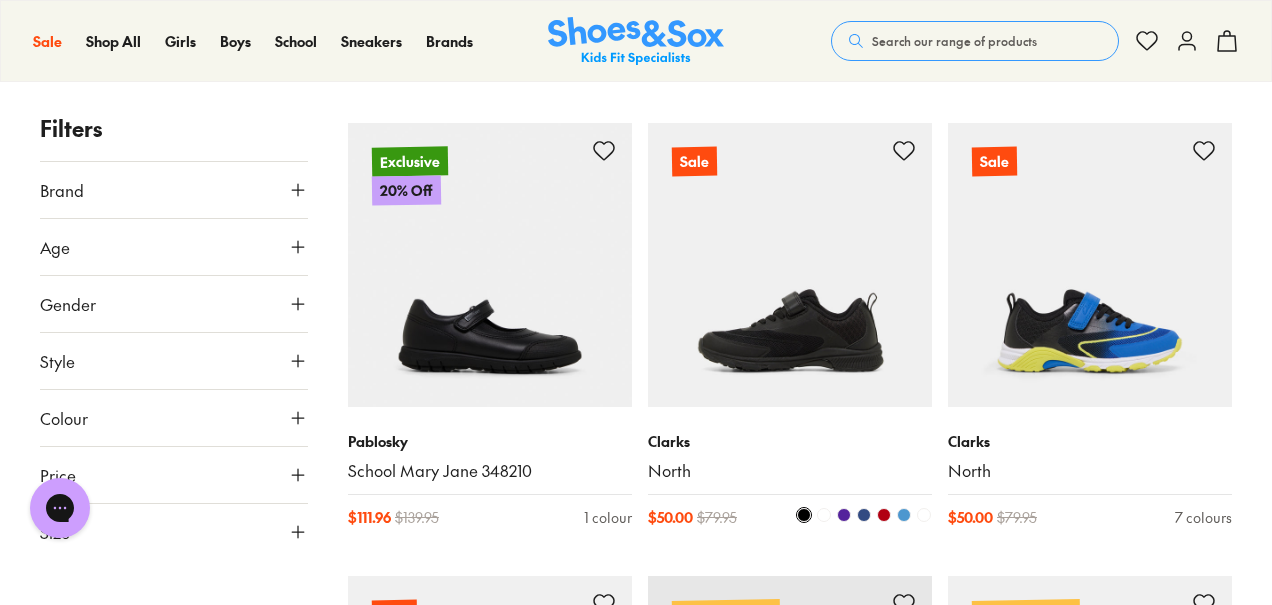 click at bounding box center [790, 265] 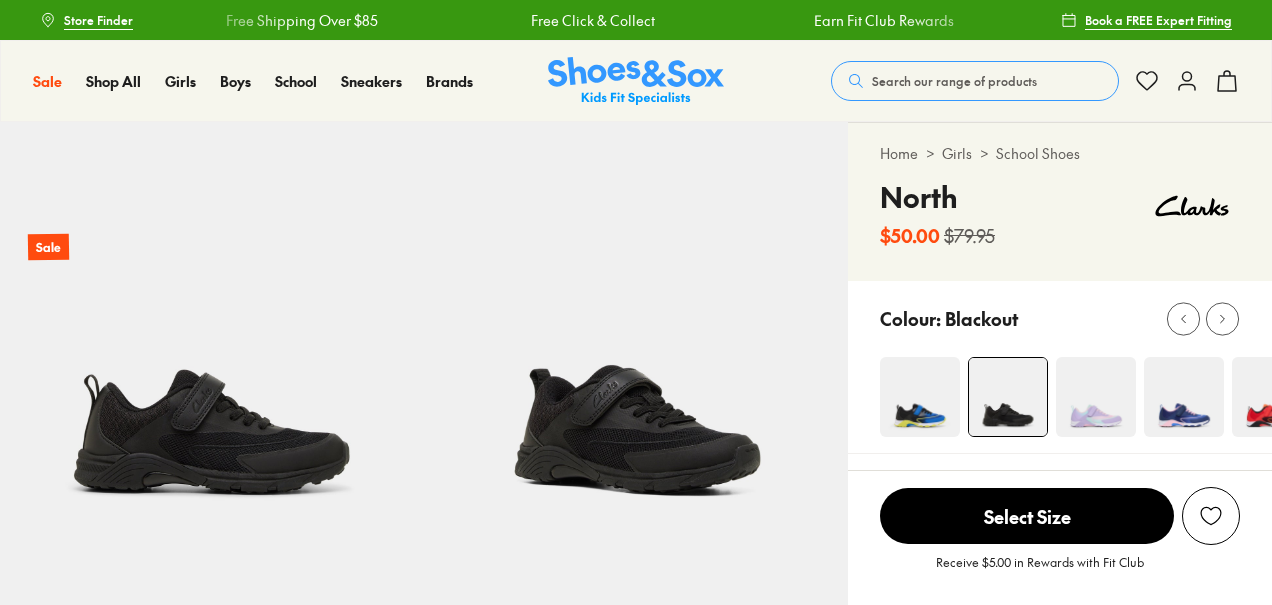 scroll, scrollTop: 0, scrollLeft: 0, axis: both 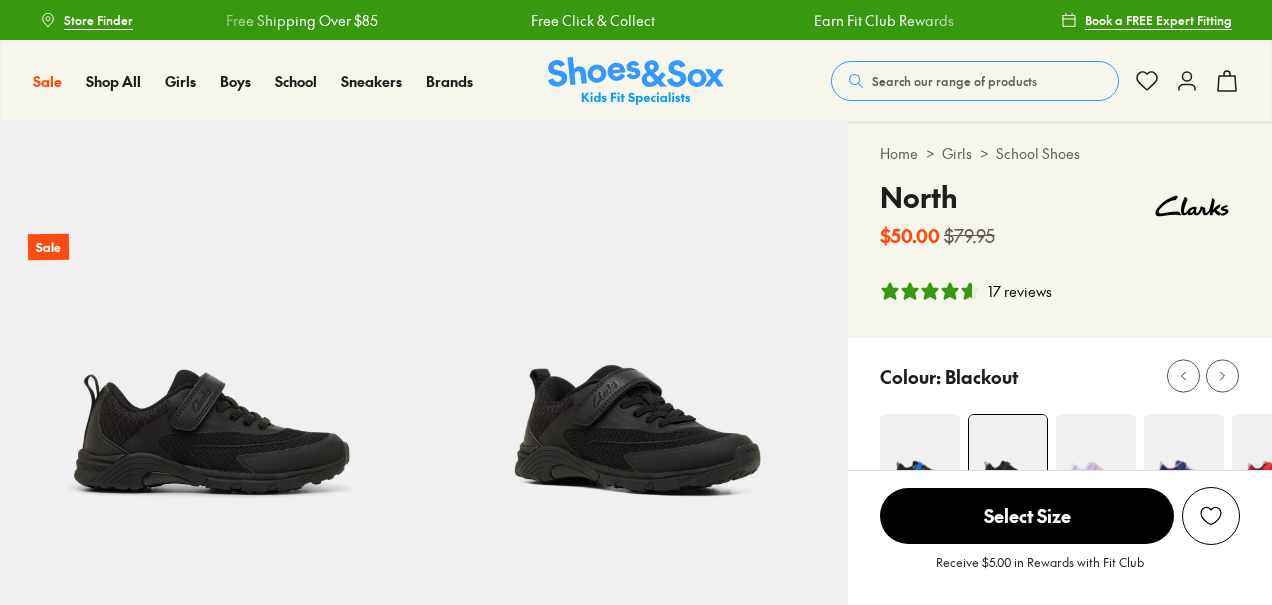 select on "*" 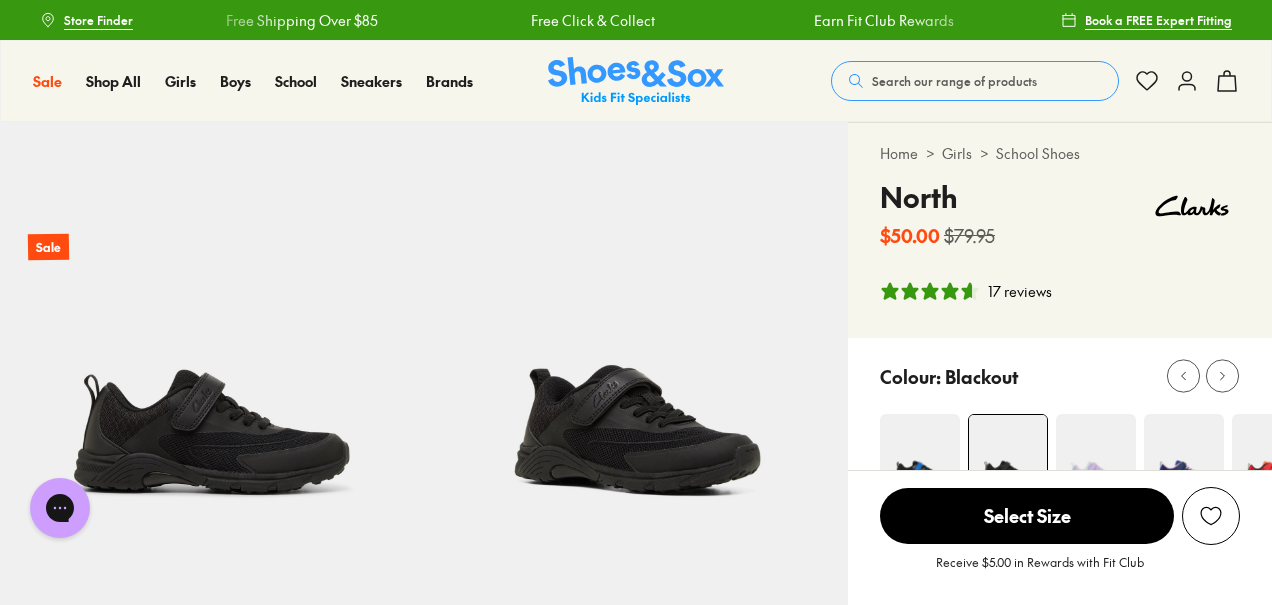 scroll, scrollTop: 0, scrollLeft: 0, axis: both 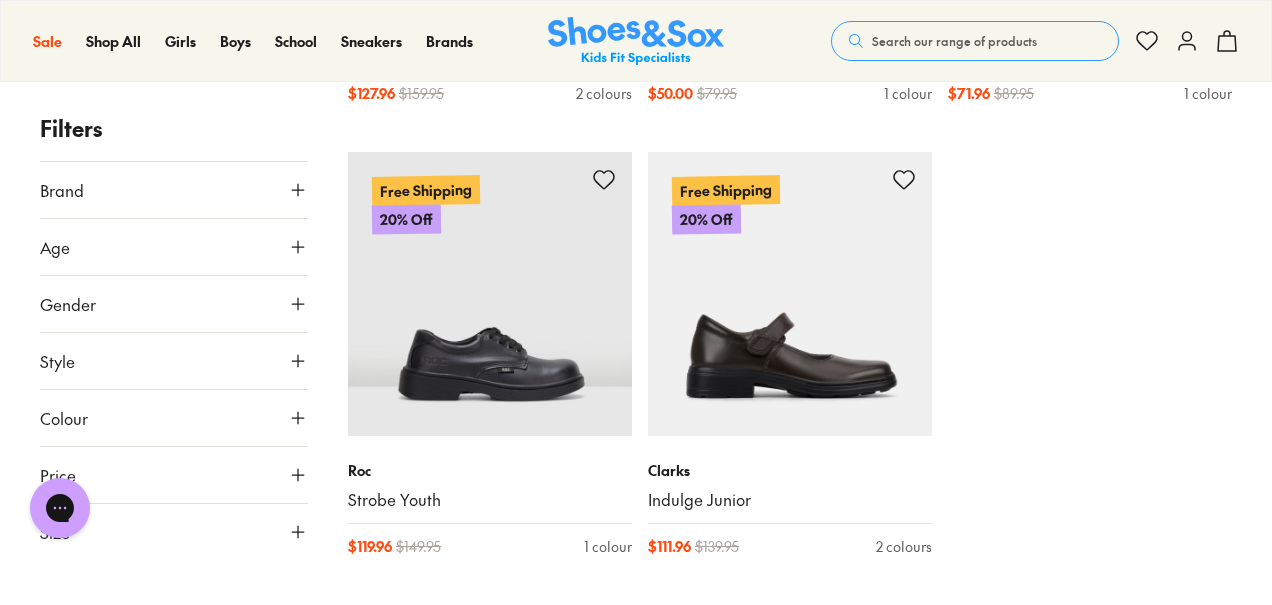 type on "***" 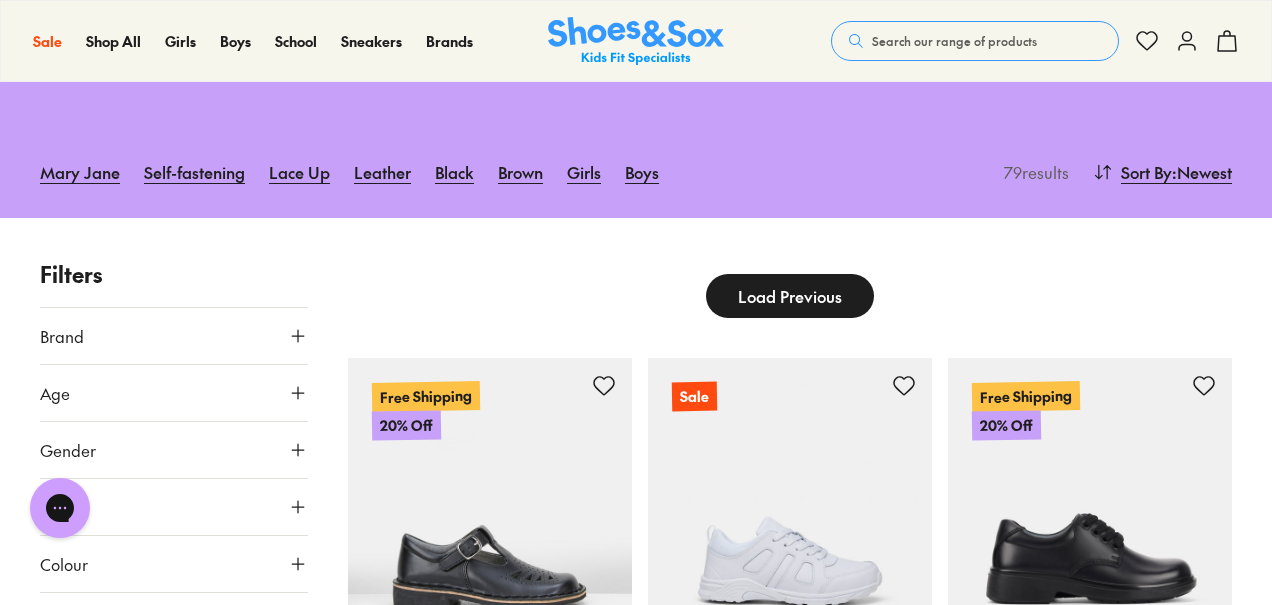 scroll, scrollTop: 0, scrollLeft: 0, axis: both 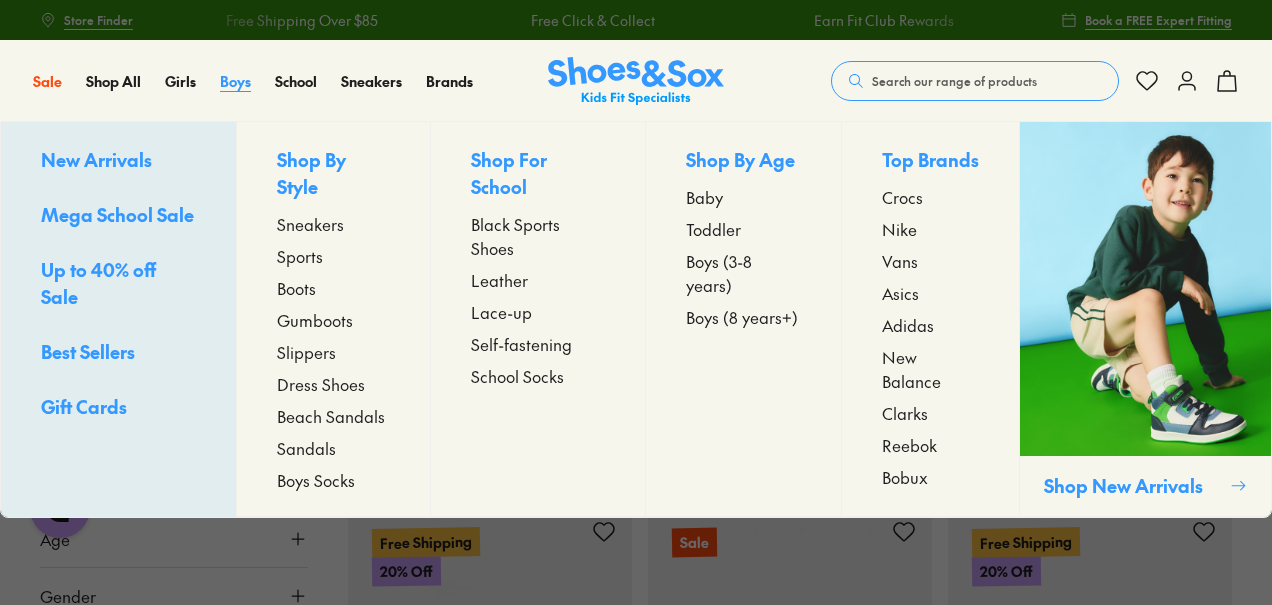 click on "Boys" at bounding box center (235, 81) 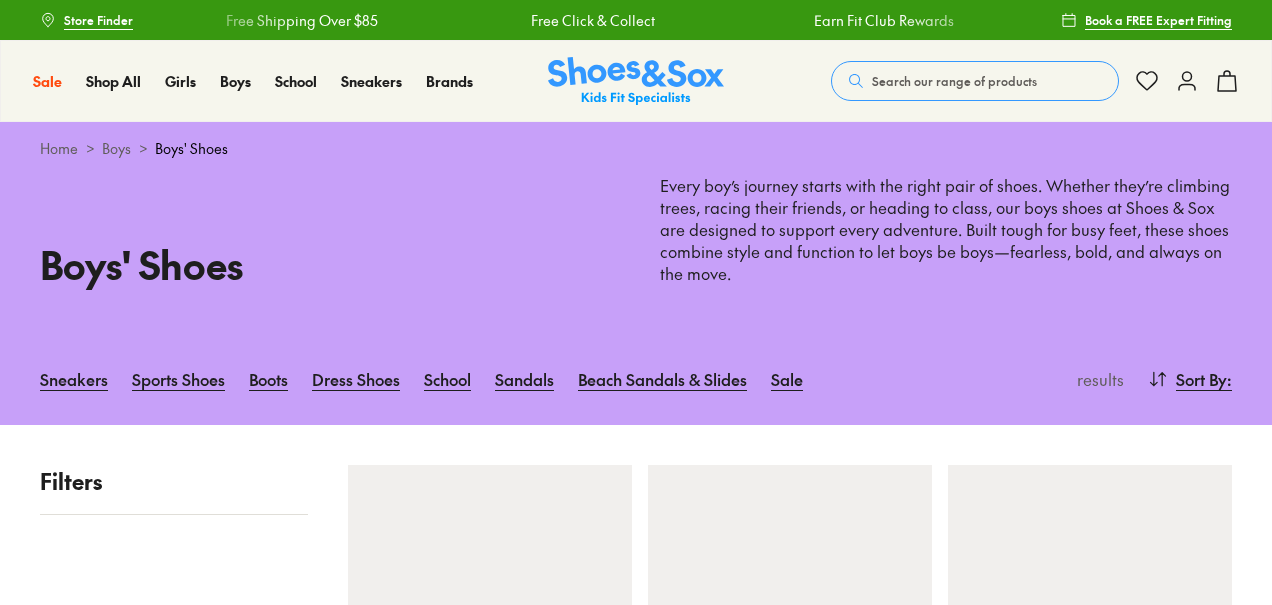 scroll, scrollTop: 0, scrollLeft: 0, axis: both 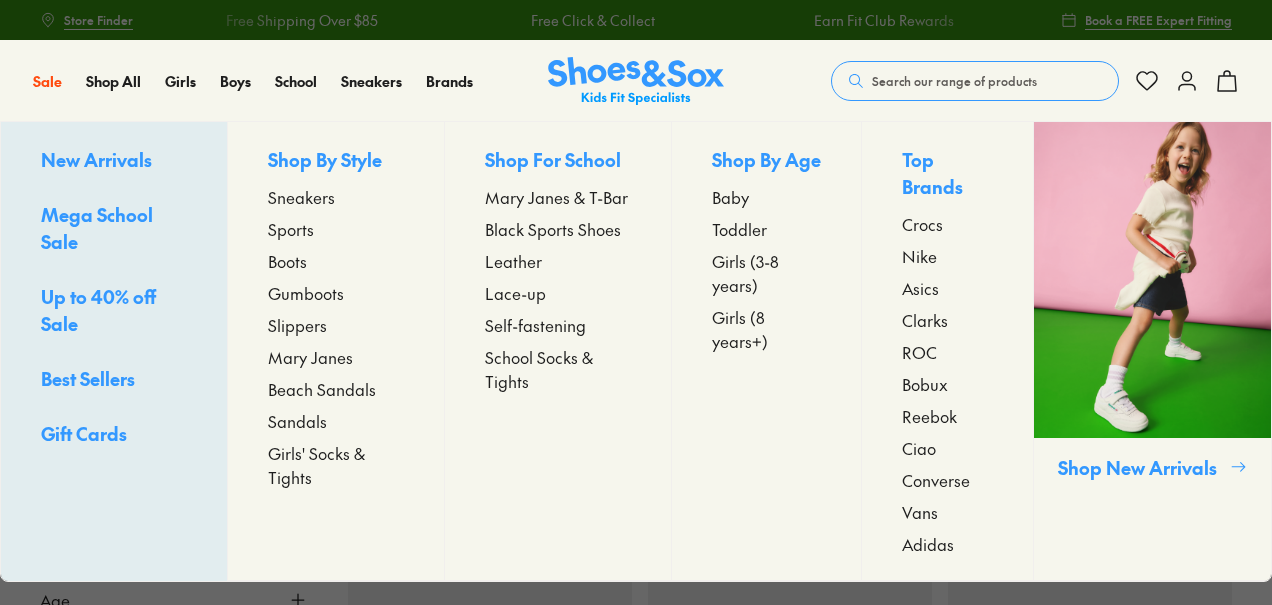 click on "Up to 40% off Sale" at bounding box center [98, 310] 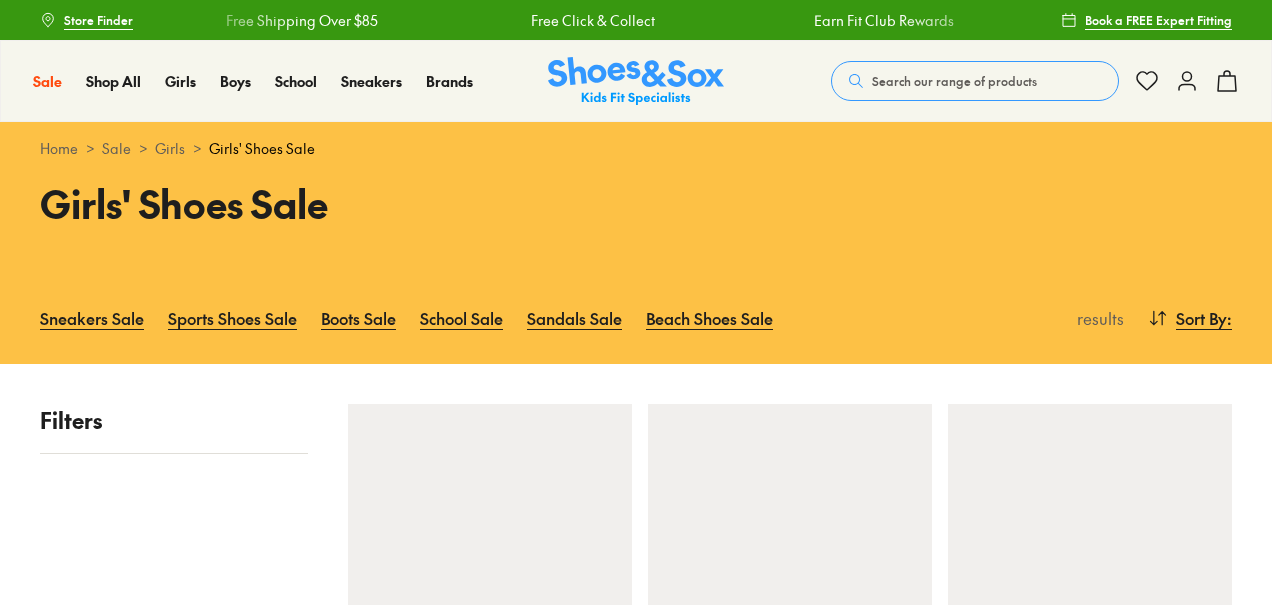 scroll, scrollTop: 0, scrollLeft: 0, axis: both 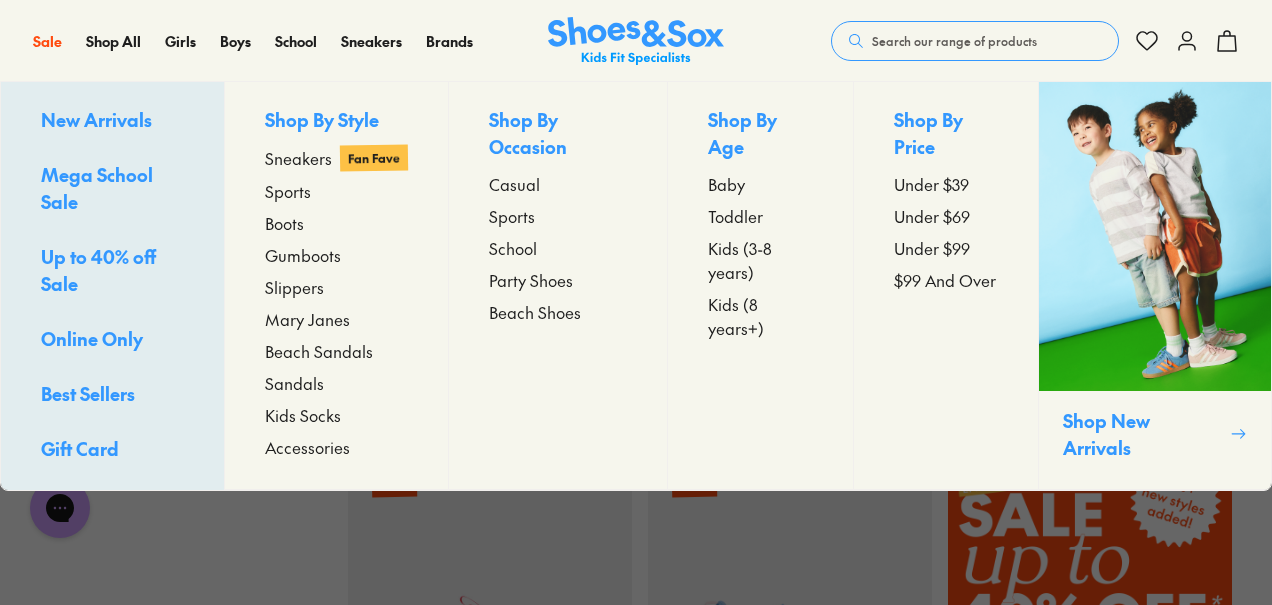 click on "Up to 40% off Sale" at bounding box center (98, 270) 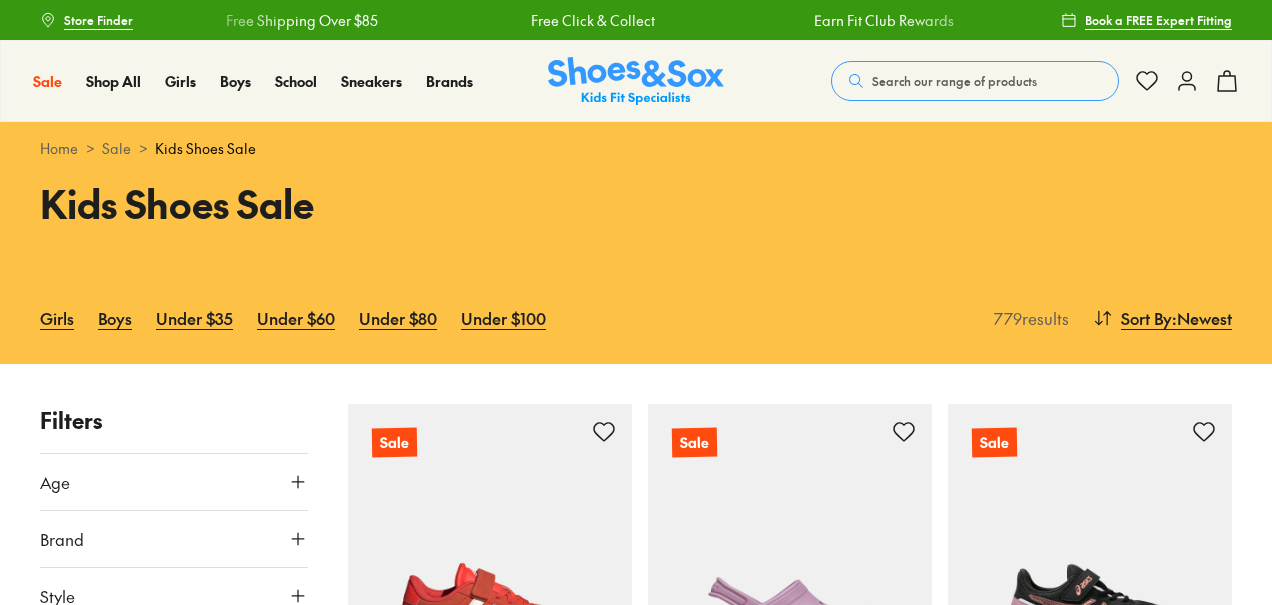 scroll, scrollTop: 0, scrollLeft: 0, axis: both 